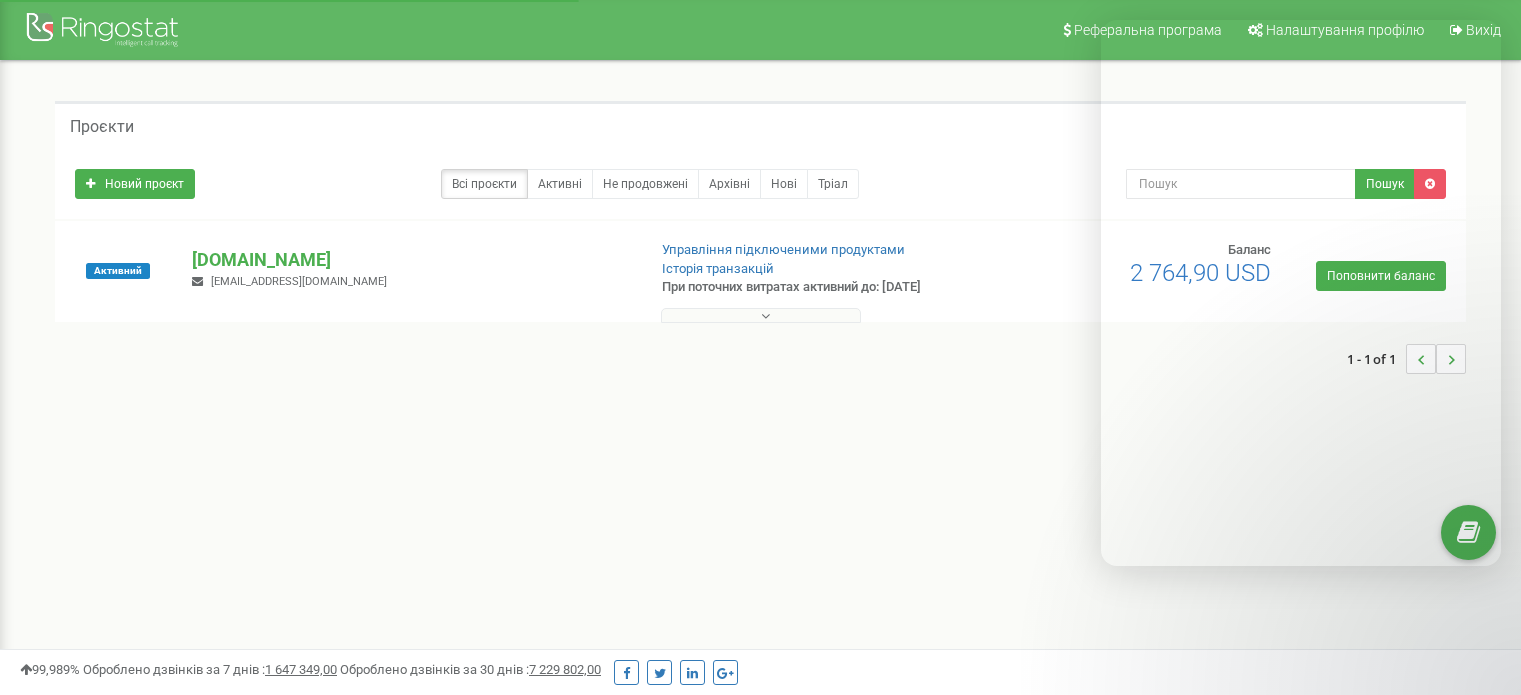 scroll, scrollTop: 0, scrollLeft: 0, axis: both 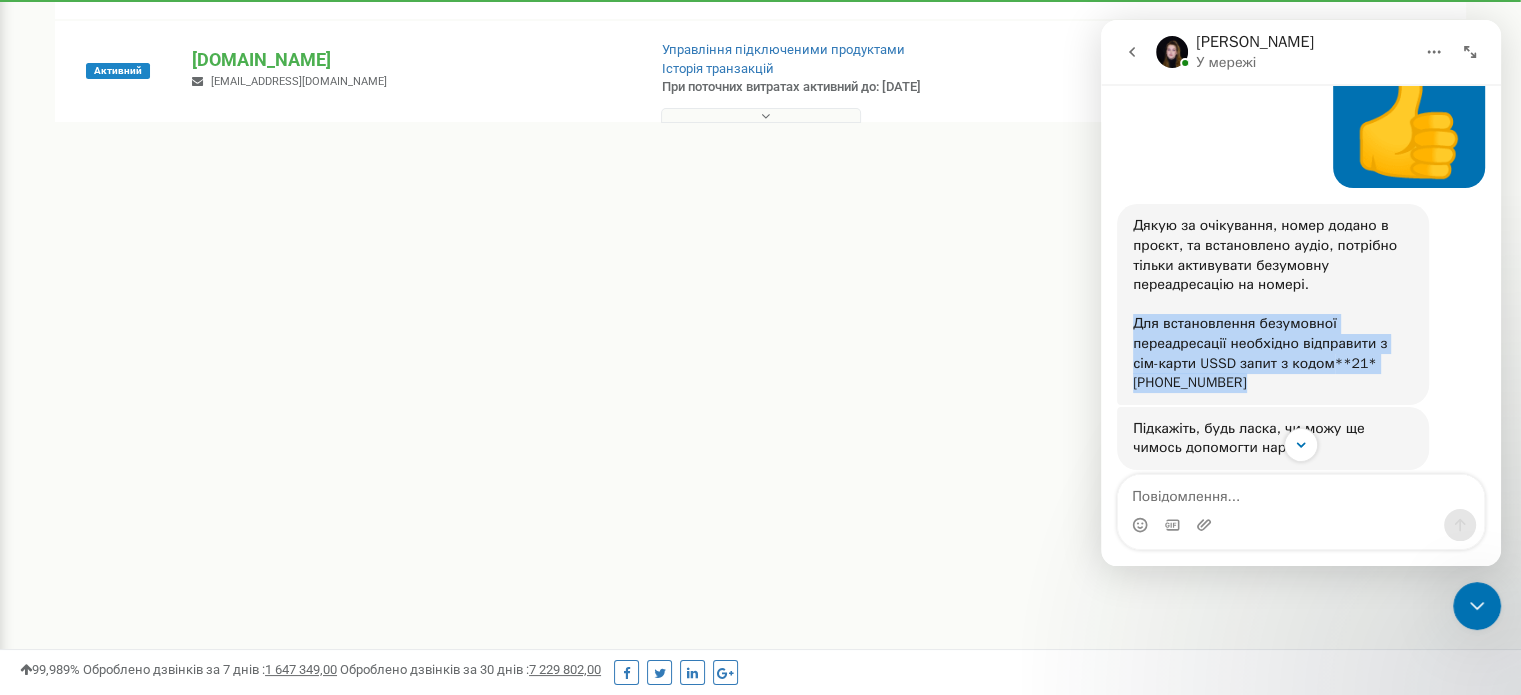 drag, startPoint x: 1136, startPoint y: 283, endPoint x: 1329, endPoint y: 349, distance: 203.97304 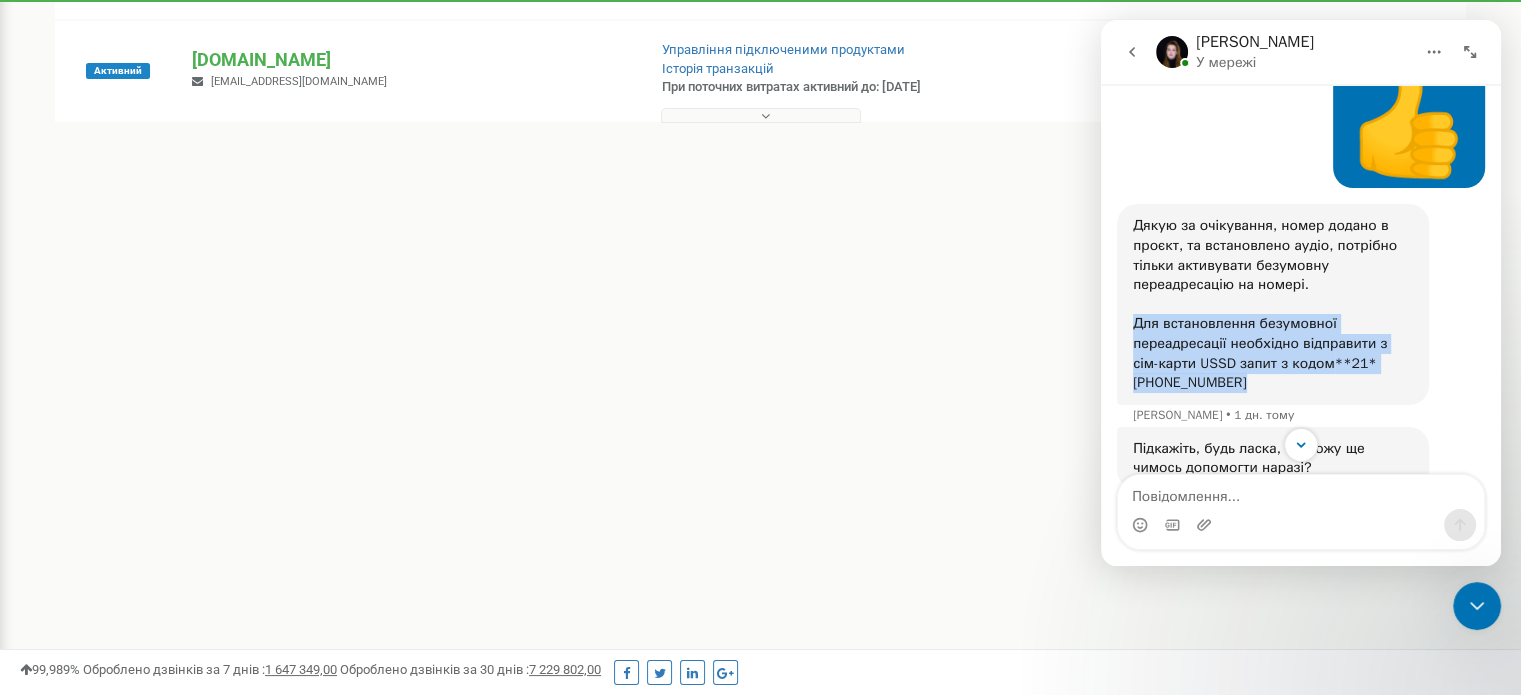 copy on "Для встановлення безумовної переадресації необхідно відправити з сім-карти USSD запит з кодом  **21*[PHONE_NUMBER]" 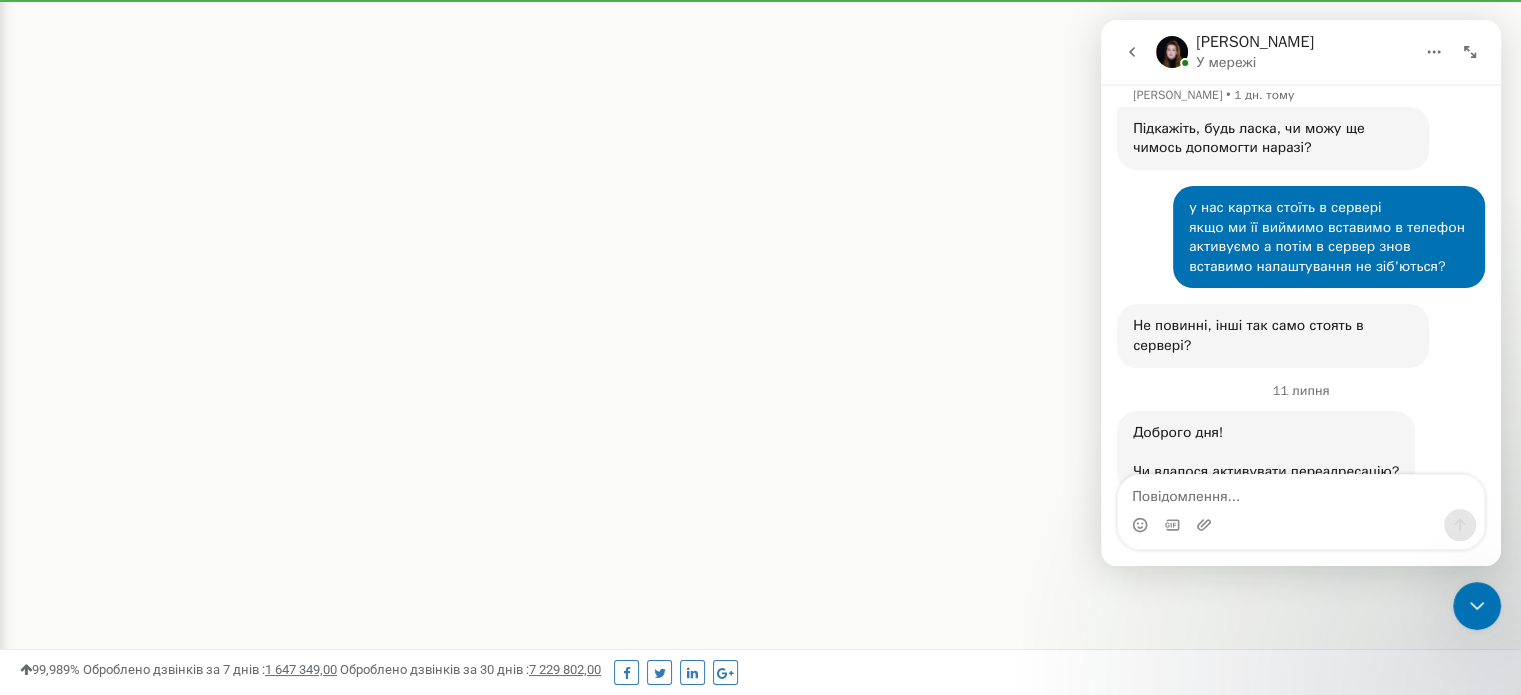 scroll, scrollTop: 504, scrollLeft: 0, axis: vertical 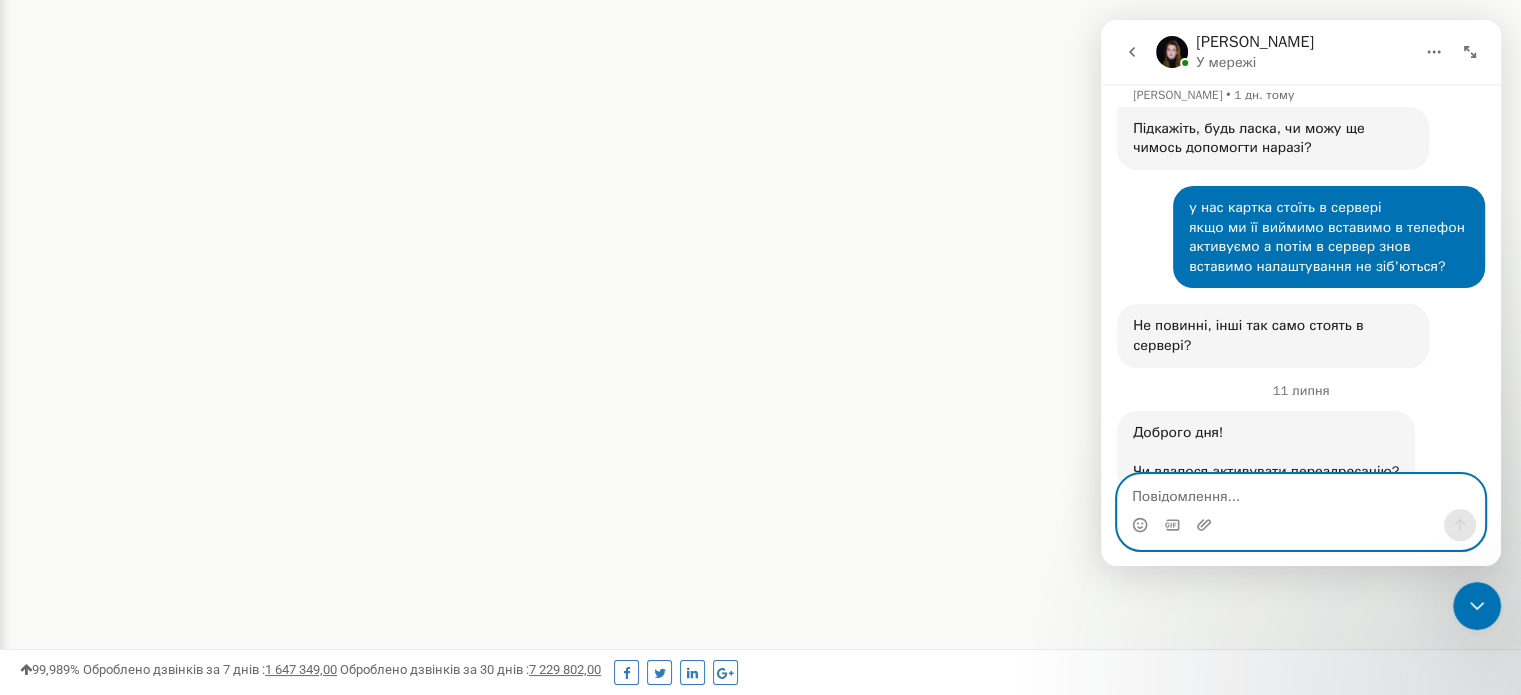 click at bounding box center (1301, 492) 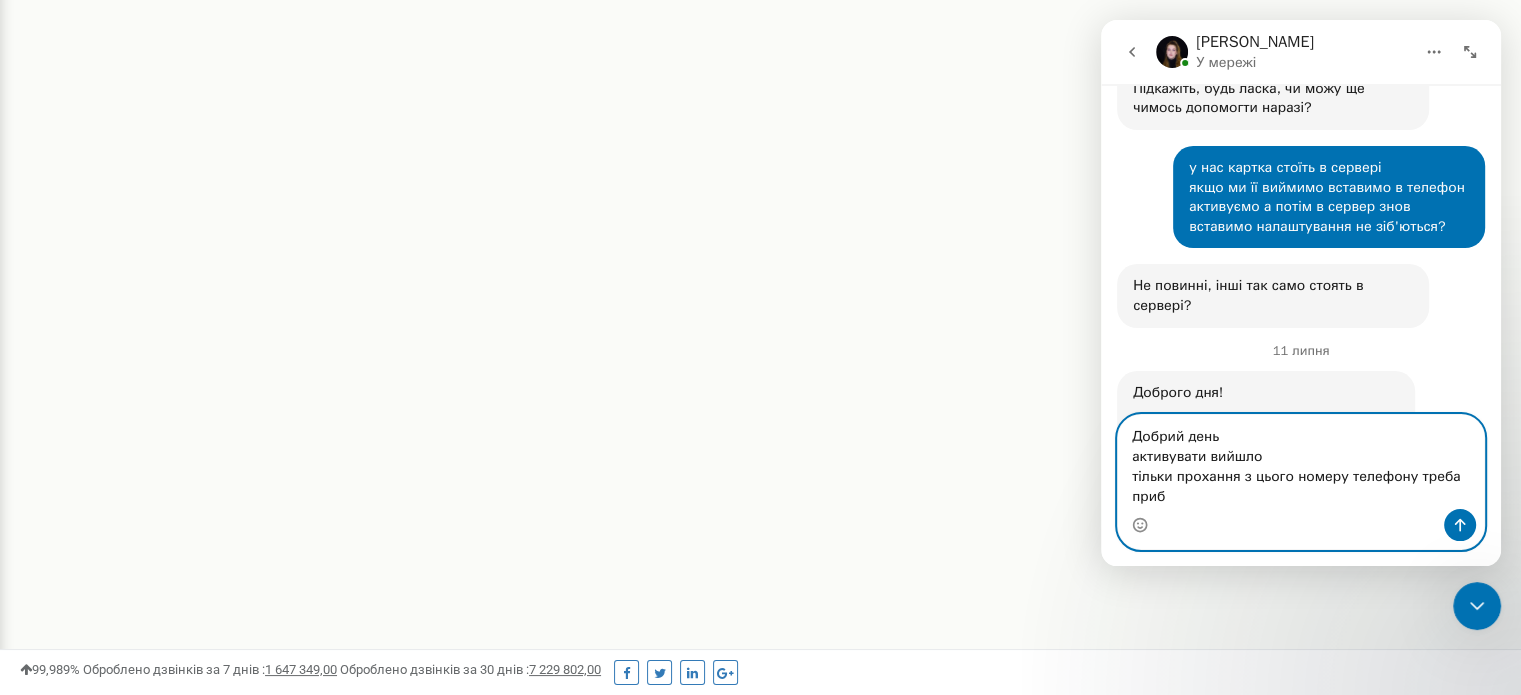 scroll, scrollTop: 2585, scrollLeft: 0, axis: vertical 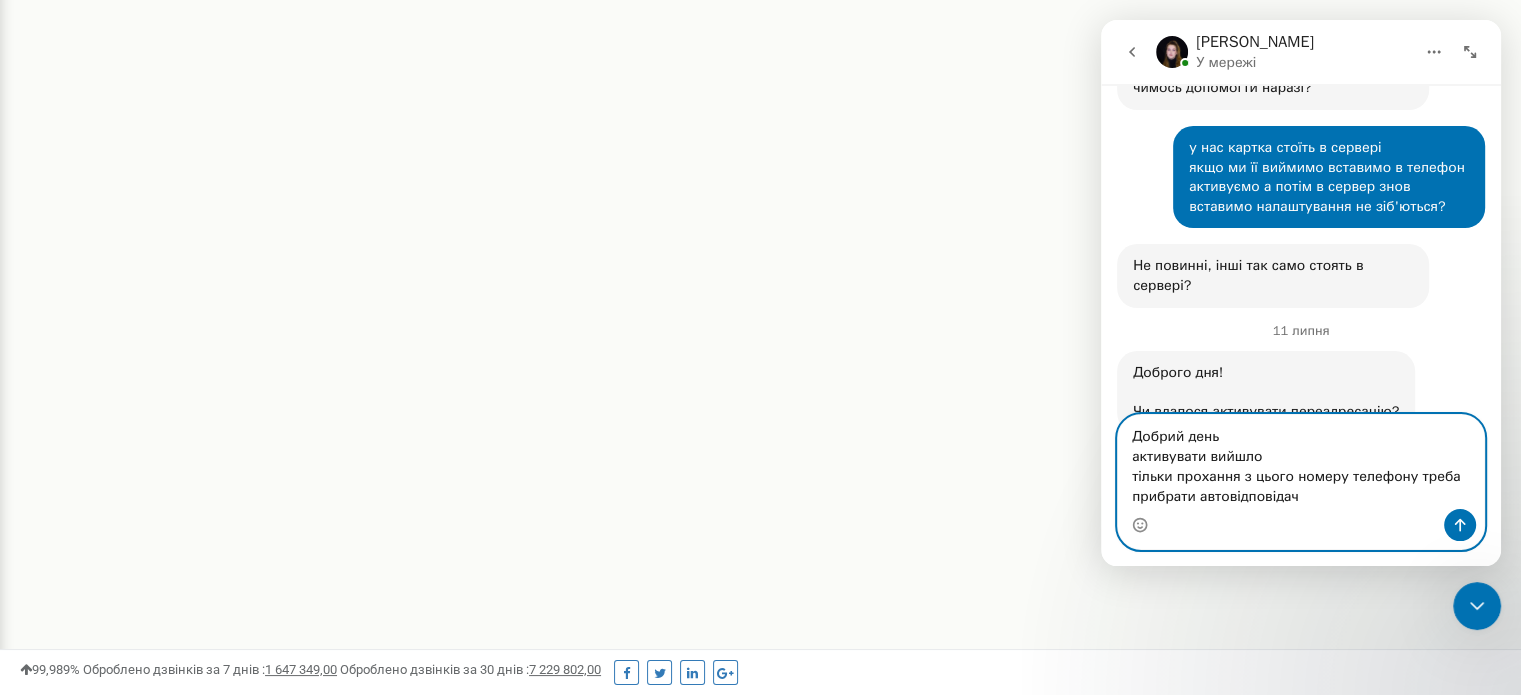 type on "Добрий день
активувати вийшло
тільки прохання з цього номеру телефону треба прибрати автовідповідач" 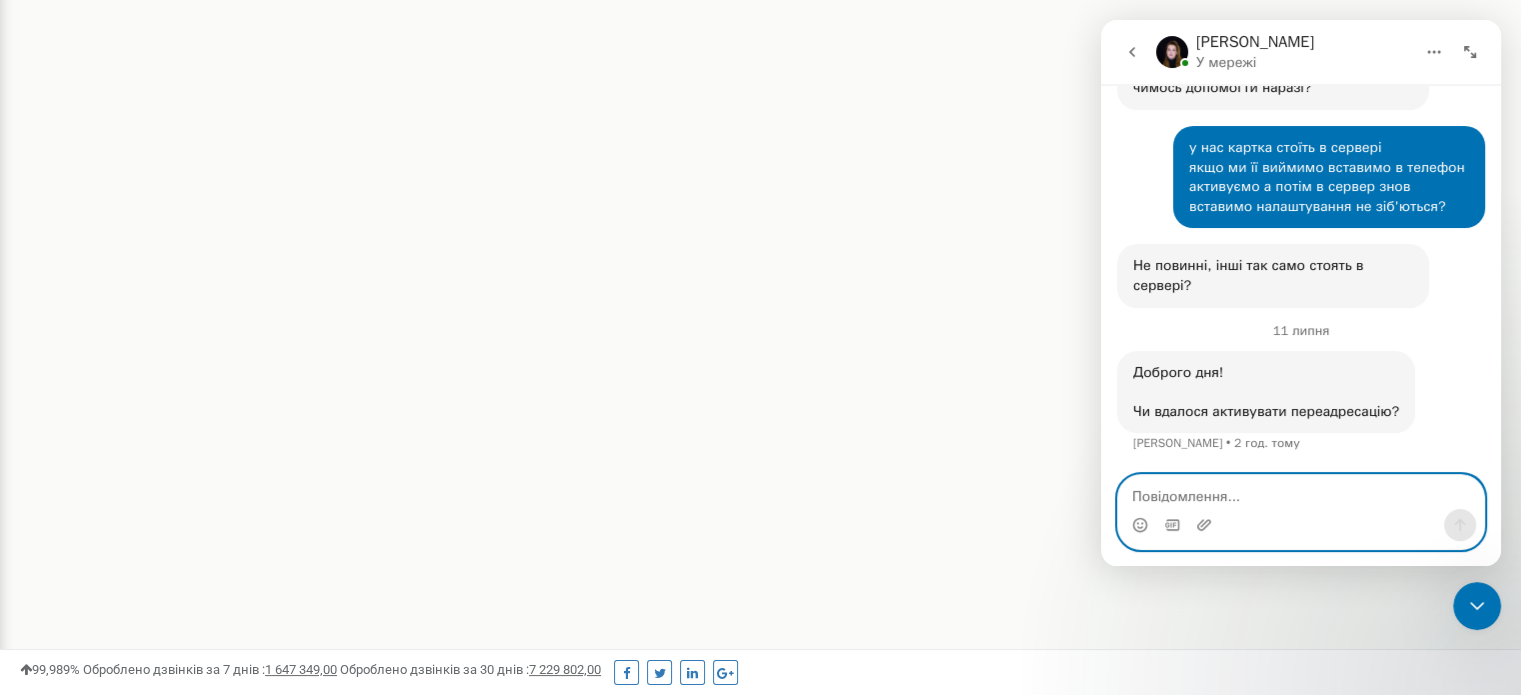 scroll, scrollTop: 2644, scrollLeft: 0, axis: vertical 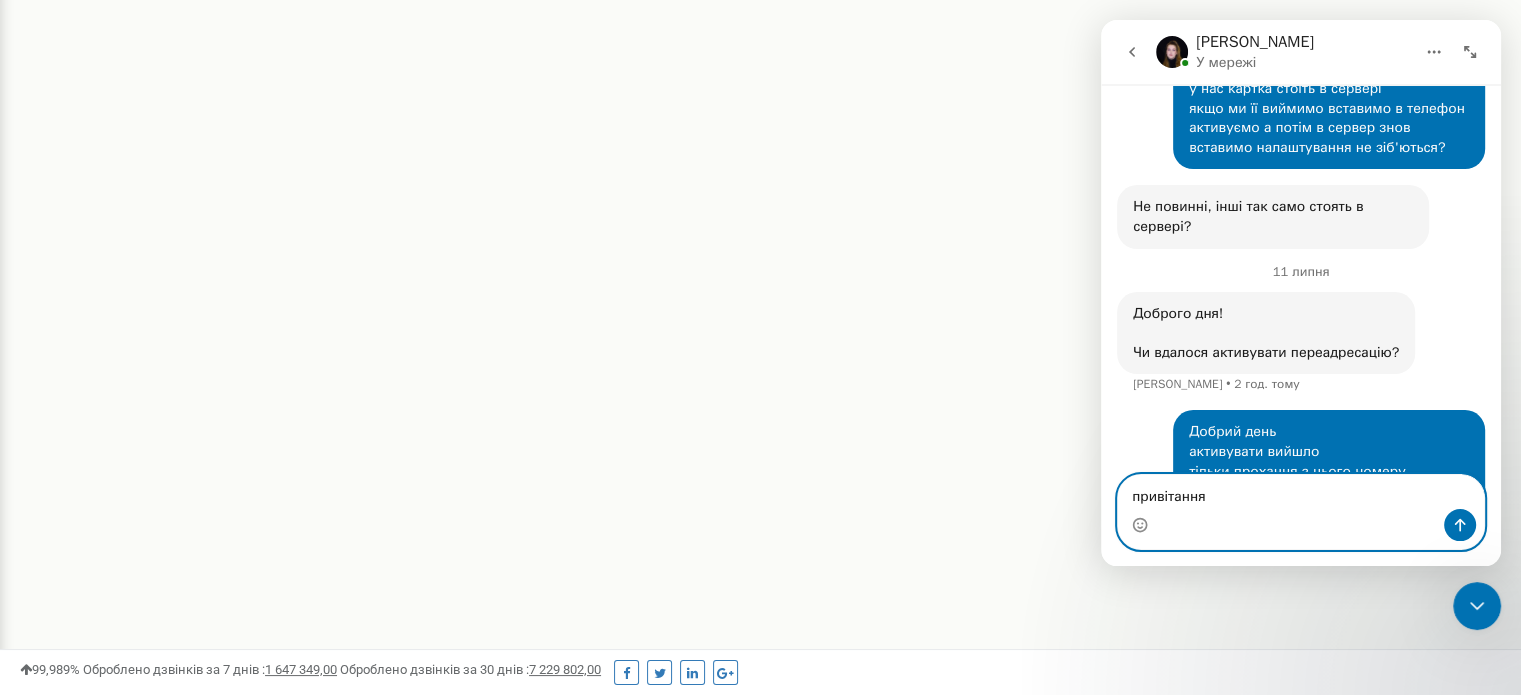 type on "привітання" 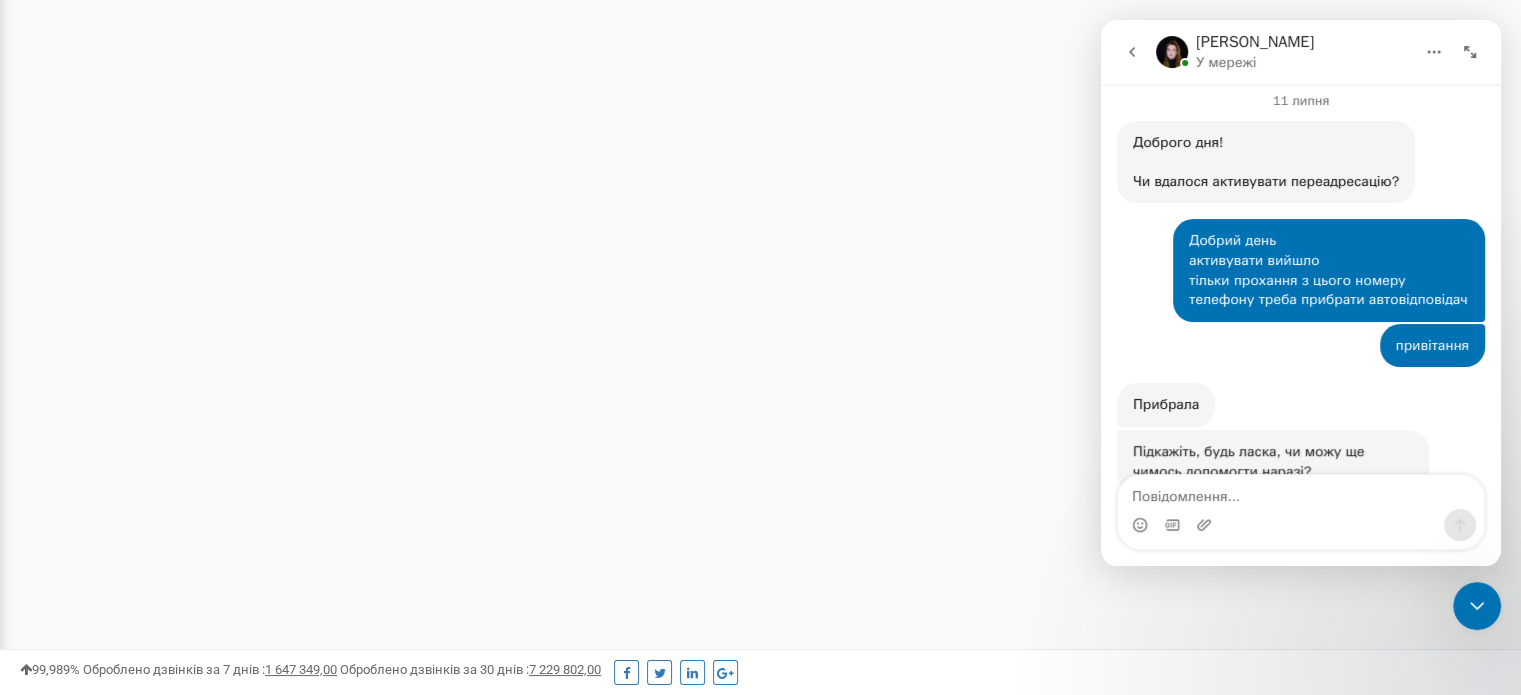 scroll, scrollTop: 2814, scrollLeft: 0, axis: vertical 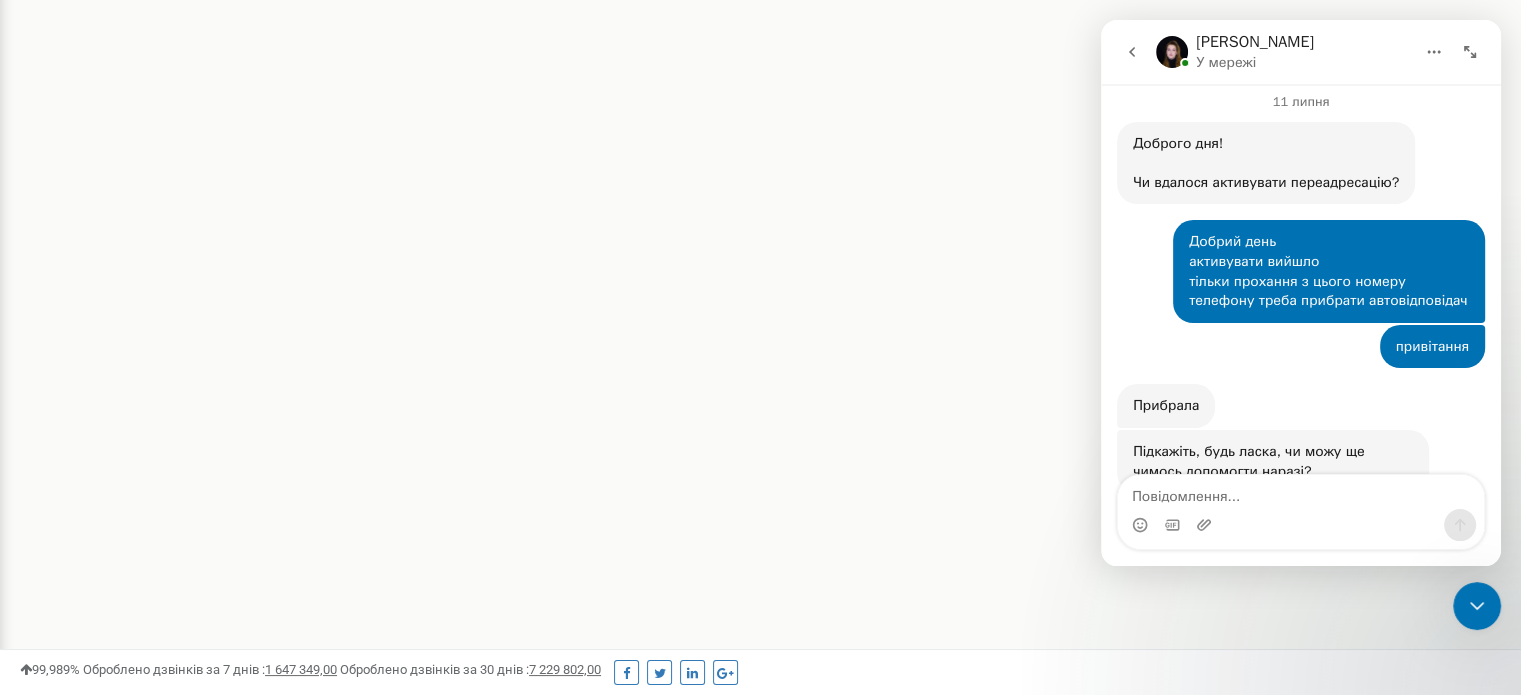 click at bounding box center [1301, 525] 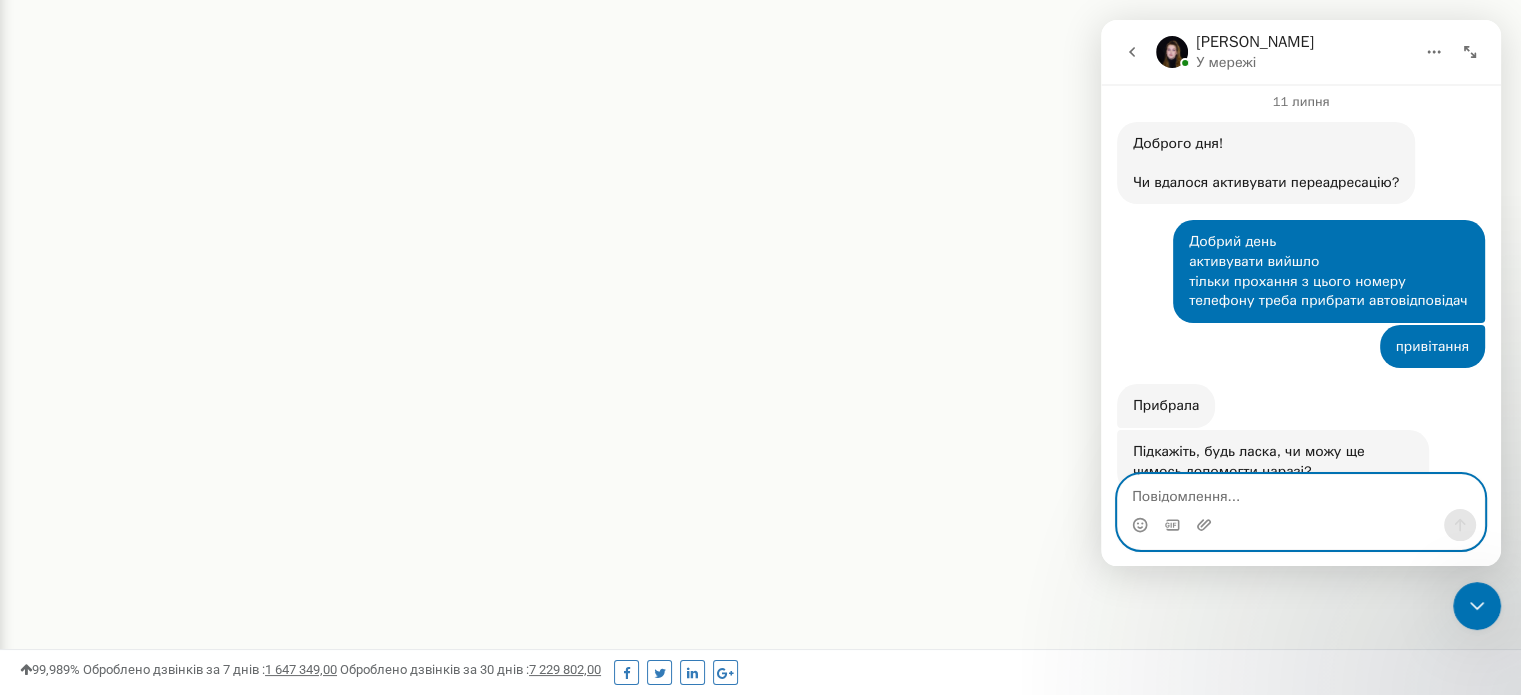 click at bounding box center (1301, 492) 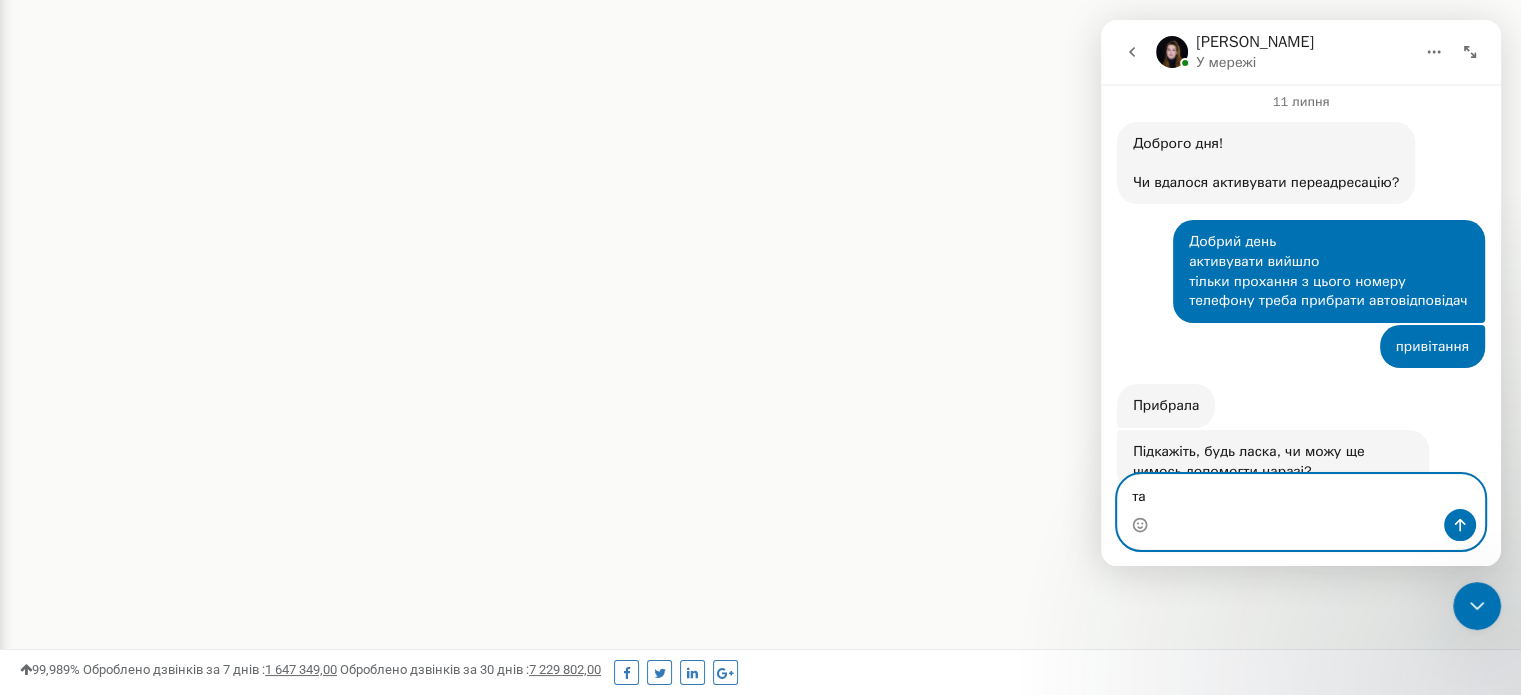 type on "т" 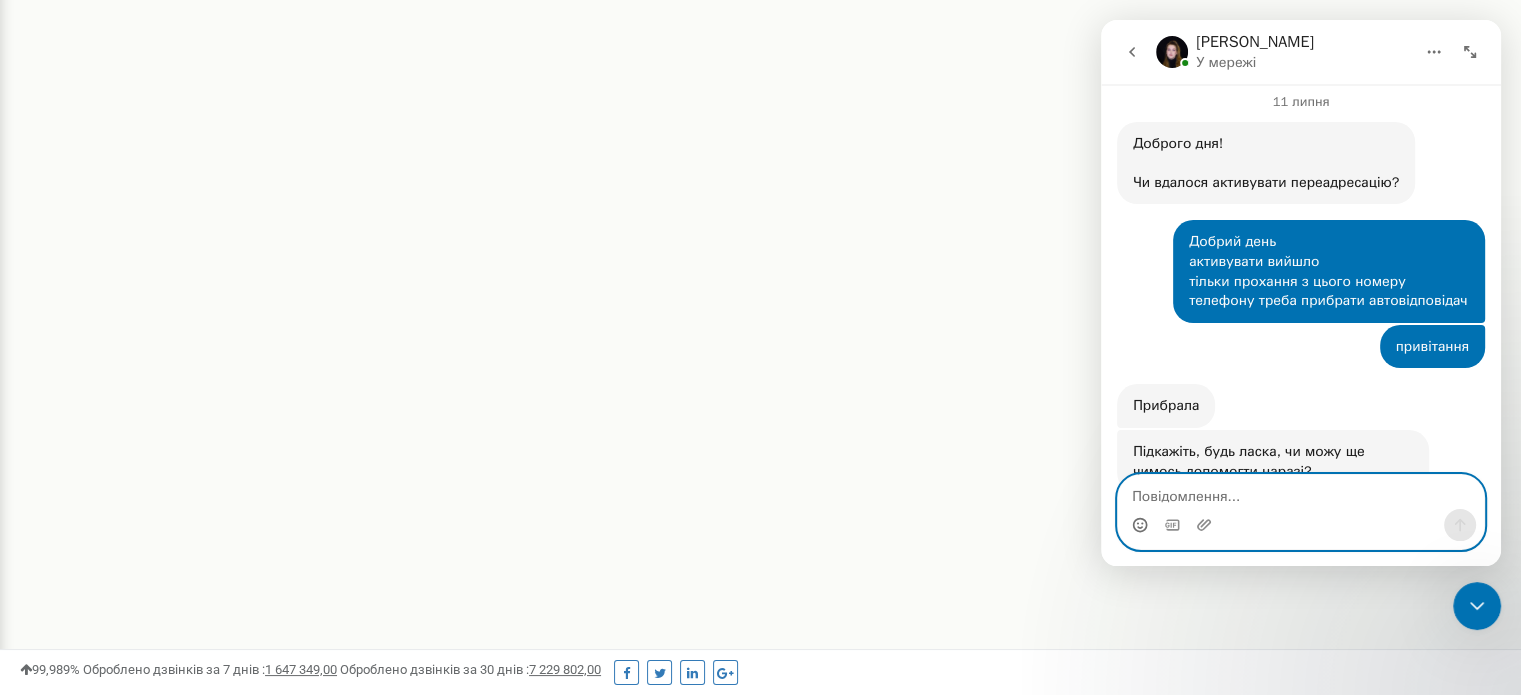 click 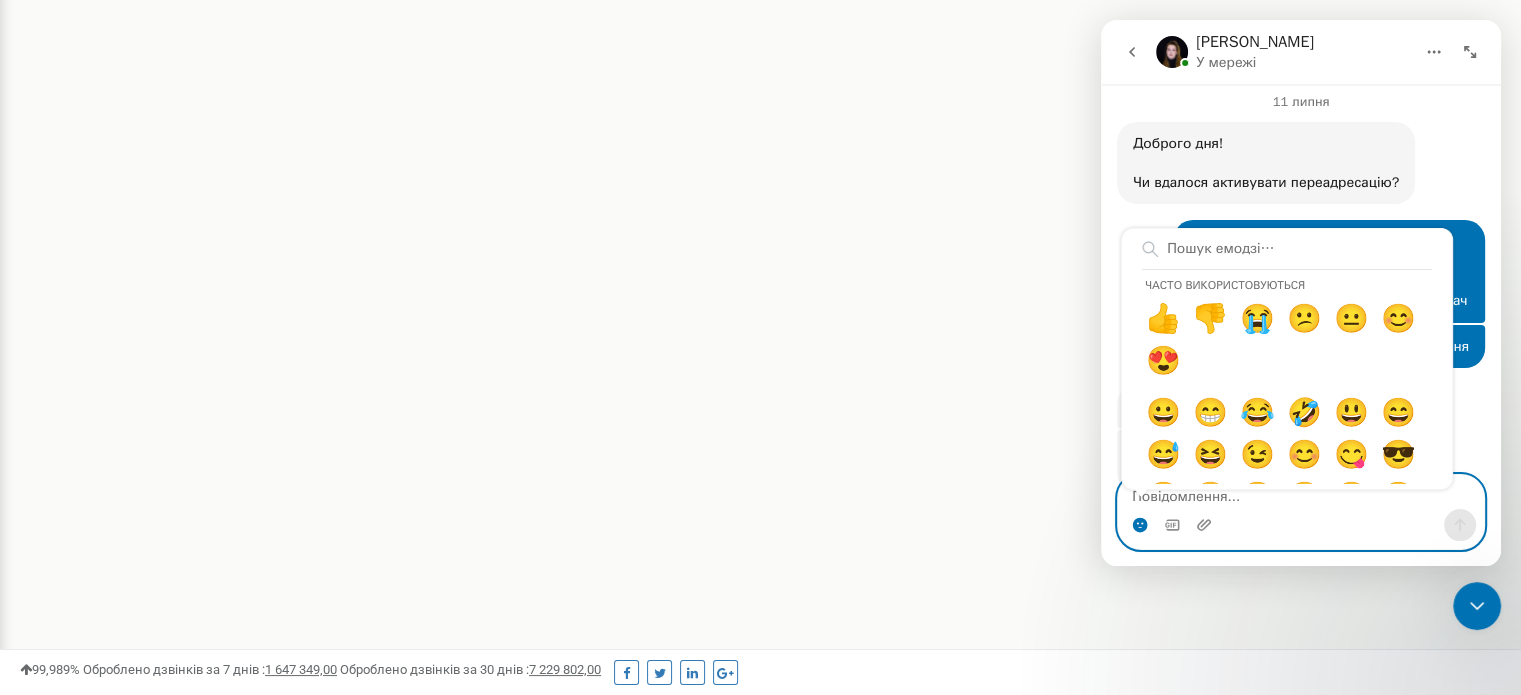 click 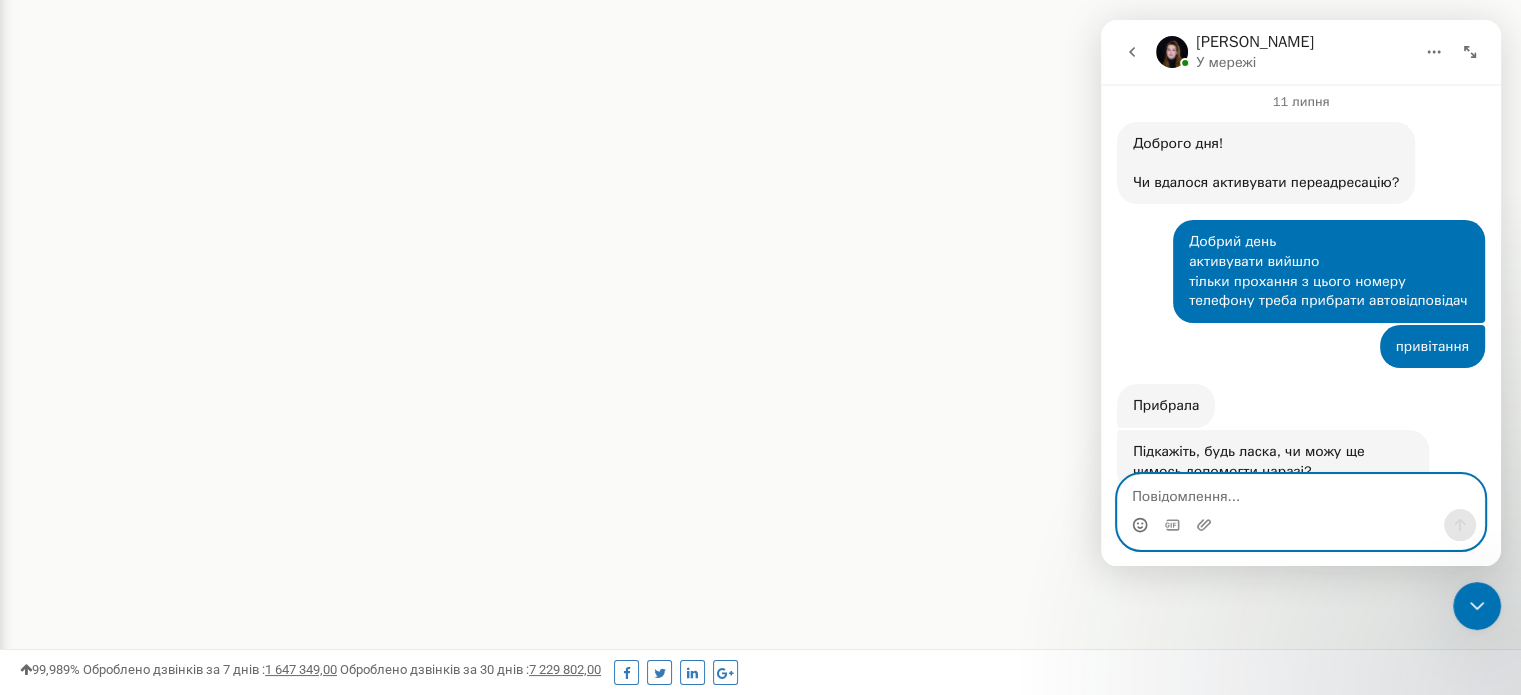 click 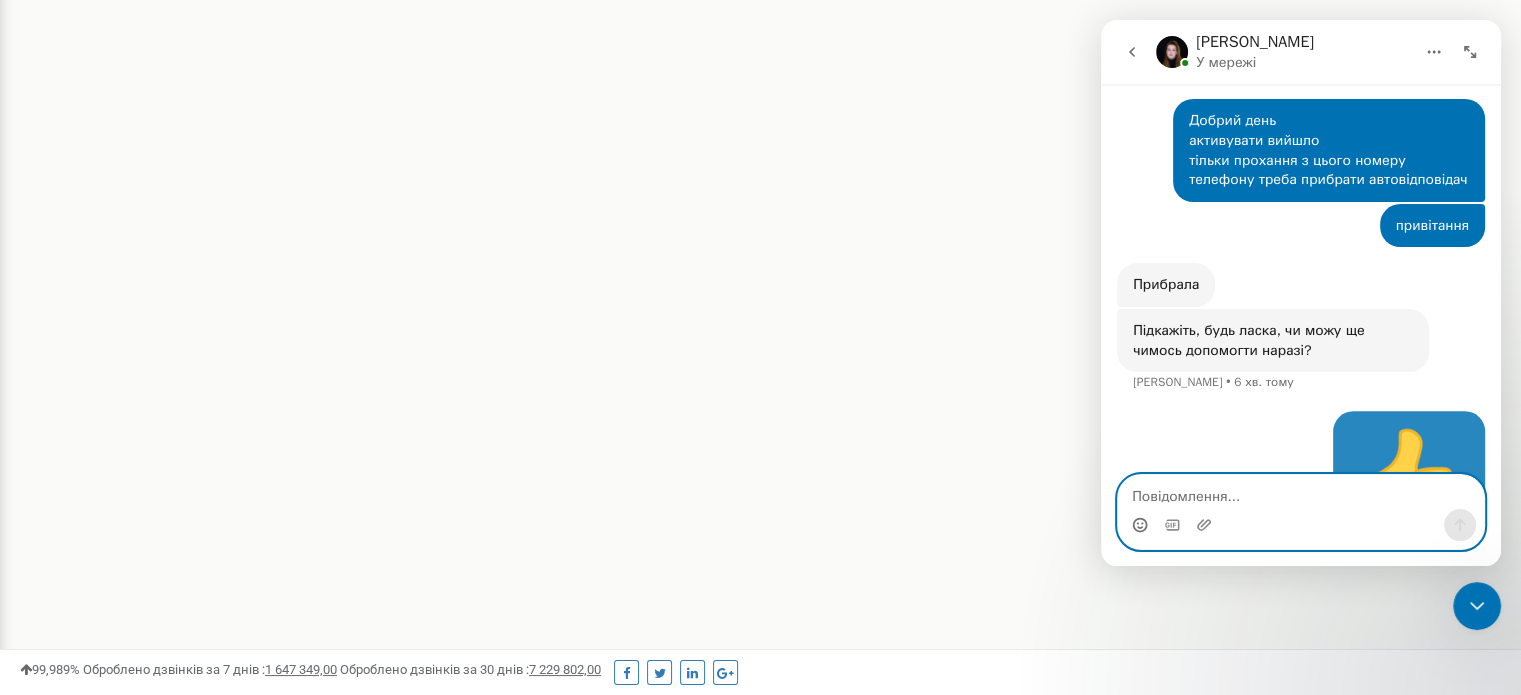 scroll, scrollTop: 2962, scrollLeft: 0, axis: vertical 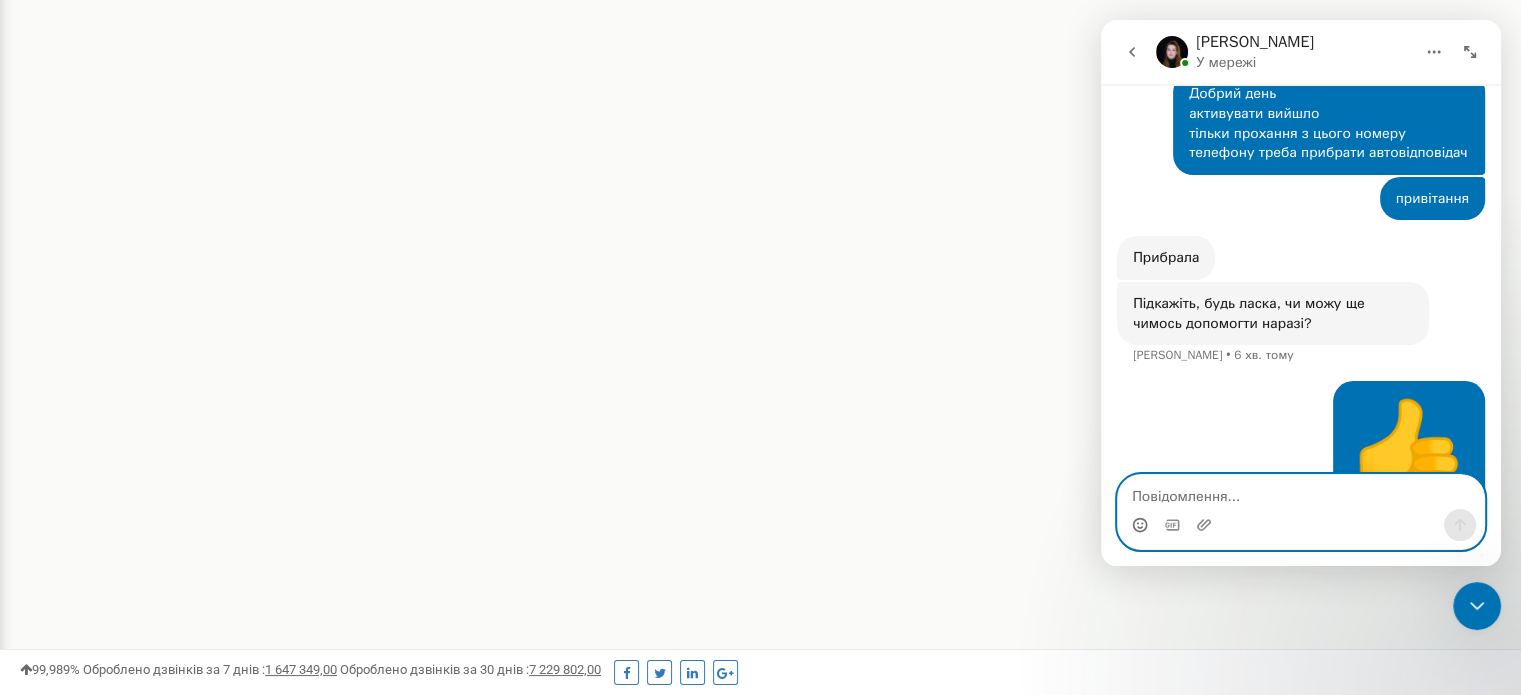click at bounding box center (1301, 492) 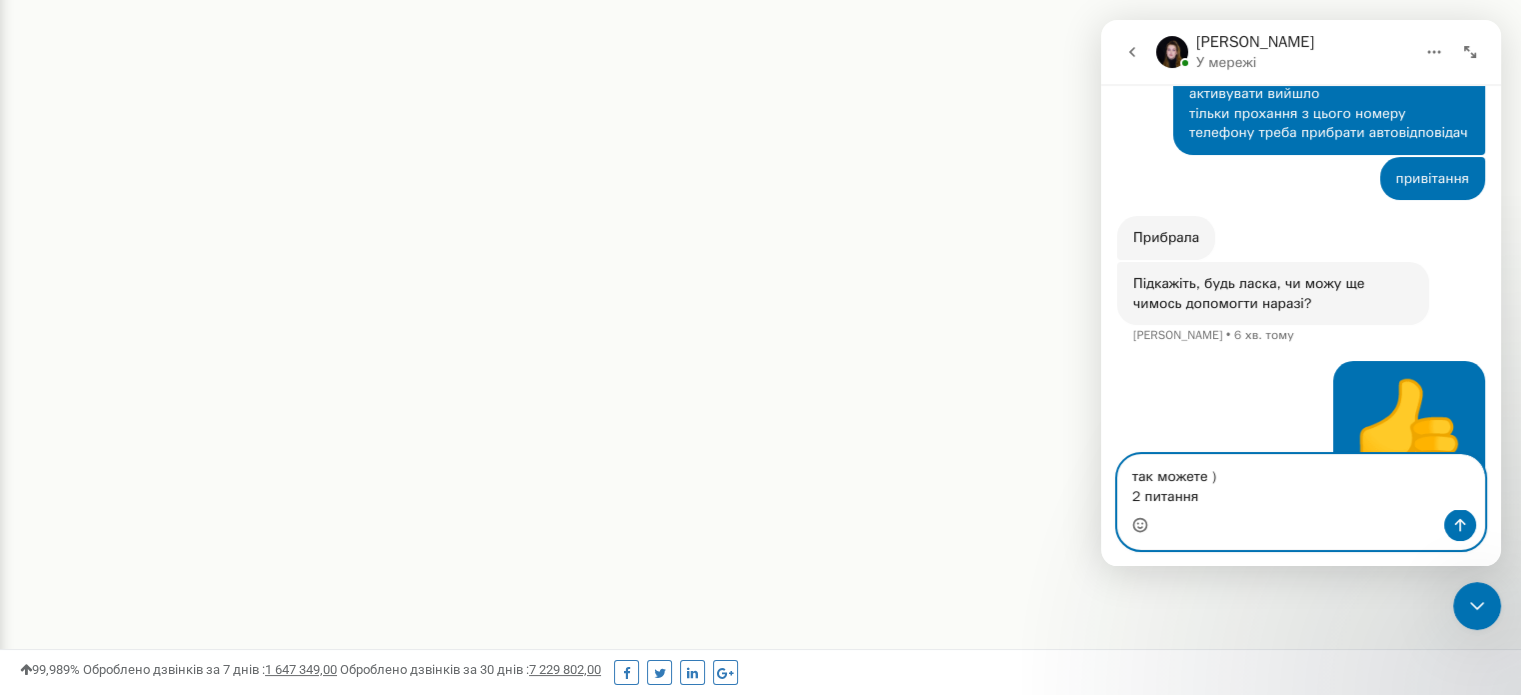 scroll, scrollTop: 3002, scrollLeft: 0, axis: vertical 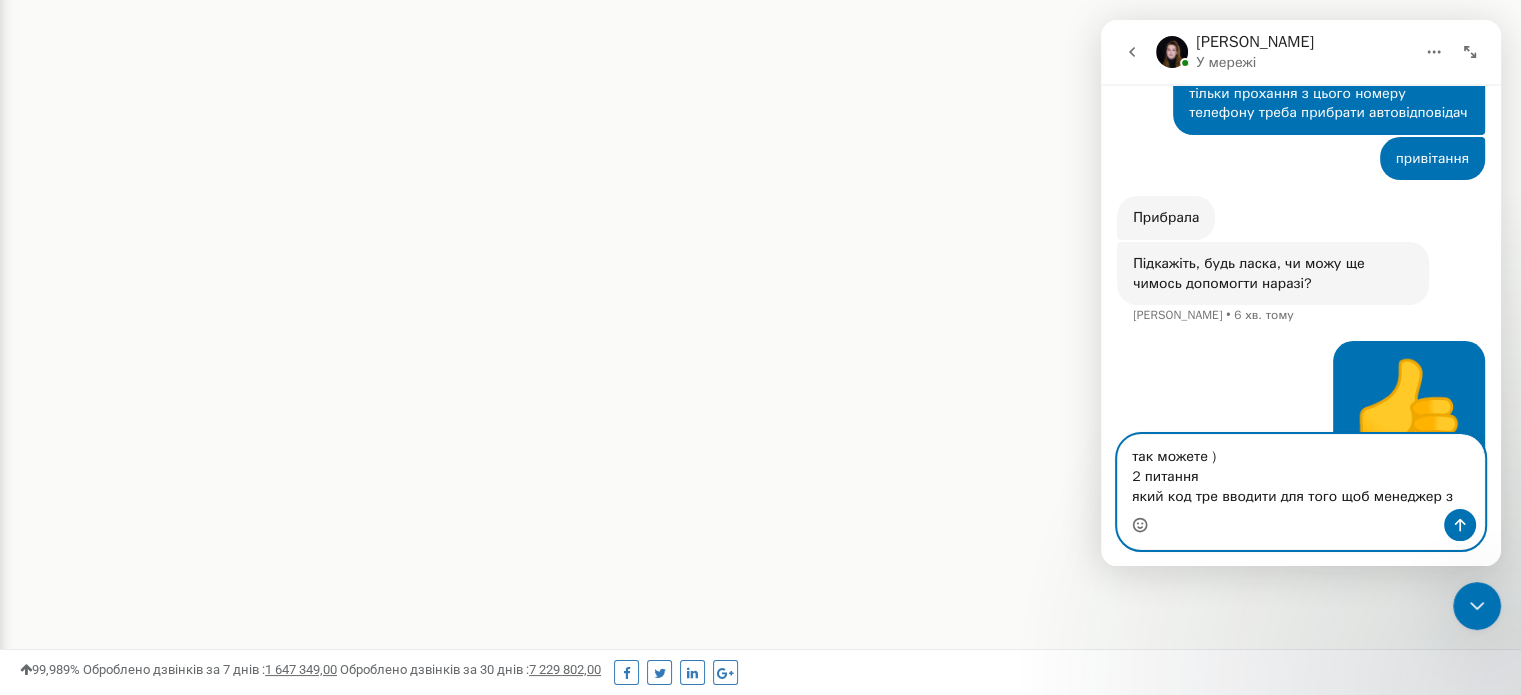 drag, startPoint x: 1196, startPoint y: 476, endPoint x: 2196, endPoint y: 497, distance: 1000.22046 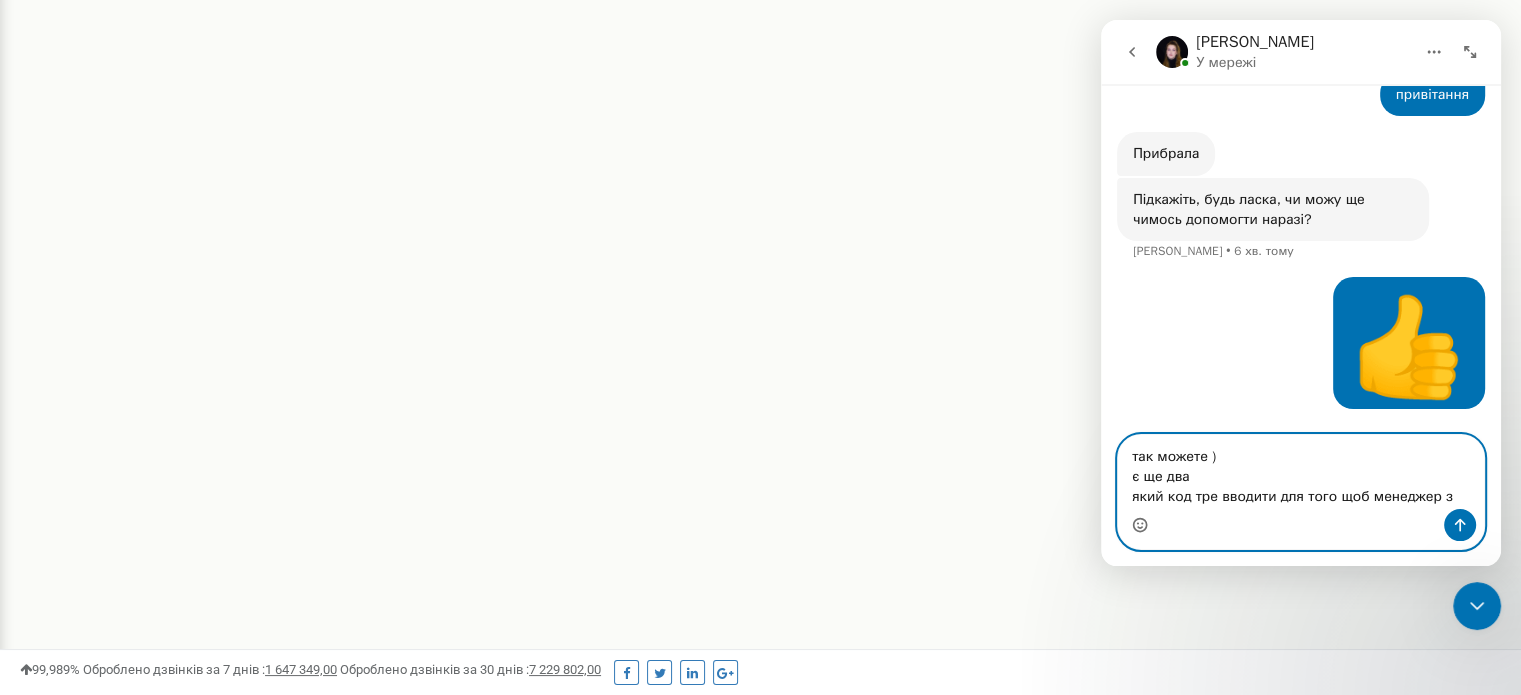 scroll, scrollTop: 3079, scrollLeft: 0, axis: vertical 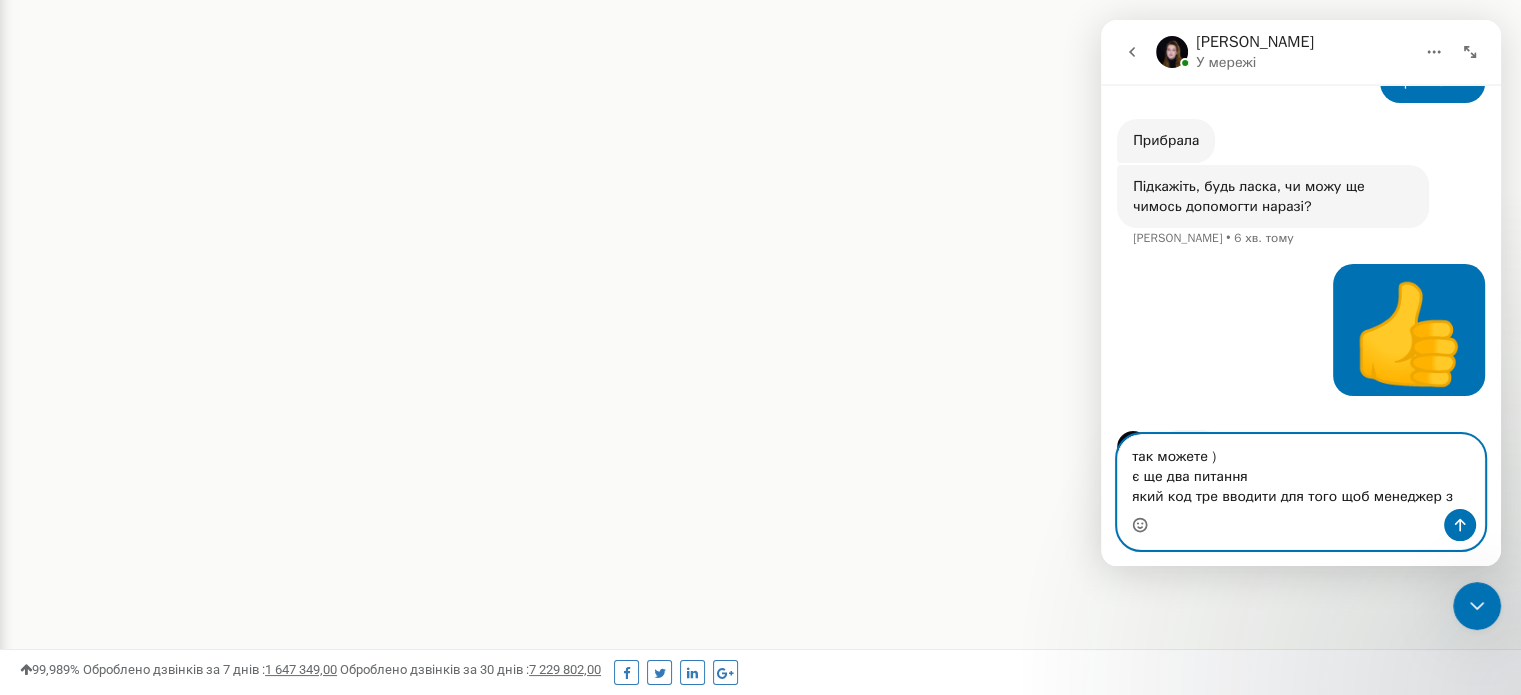 click on "так можете )
є ще два питання
який код тре вводити для того щоб менеджер з" at bounding box center [1301, 472] 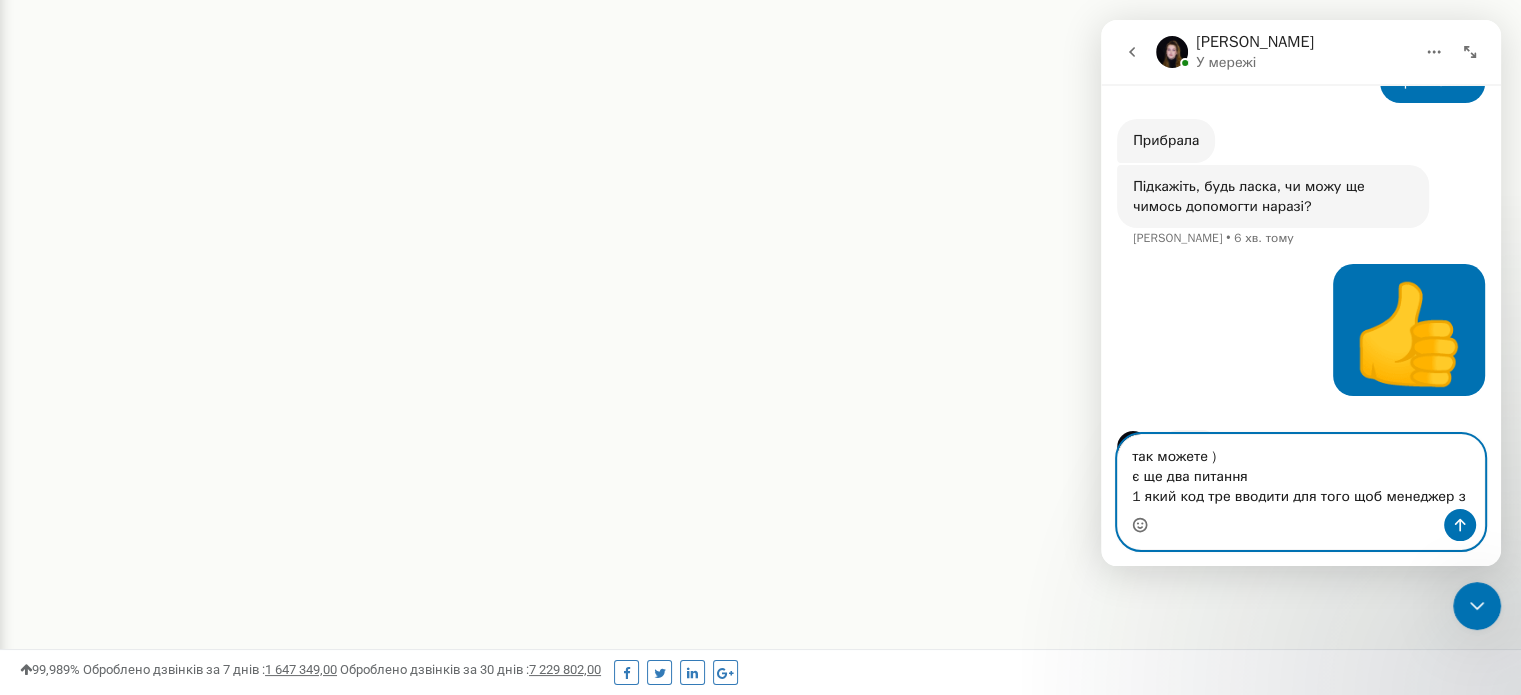 click on "так можете )
є ще два питання
1 який код тре вводити для того щоб менеджер з" at bounding box center (1301, 472) 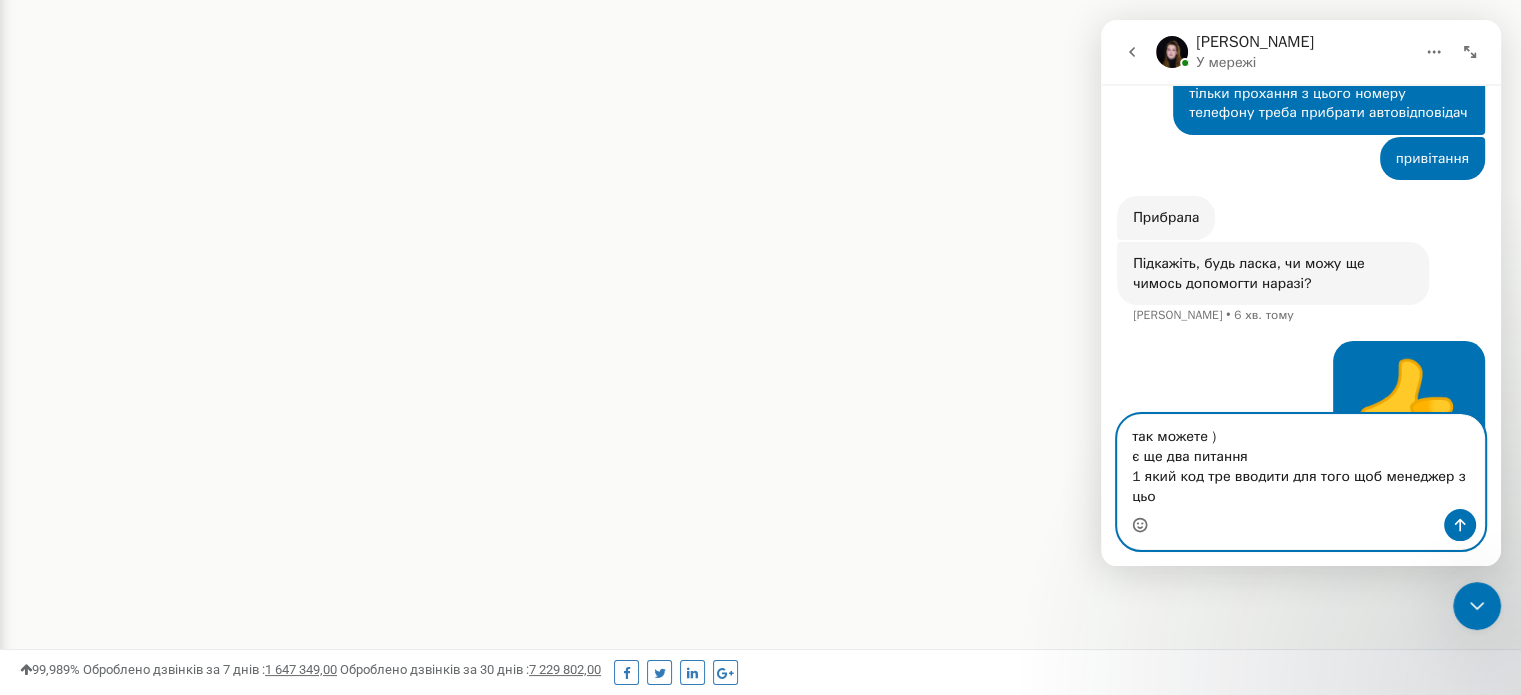 scroll, scrollTop: 3022, scrollLeft: 0, axis: vertical 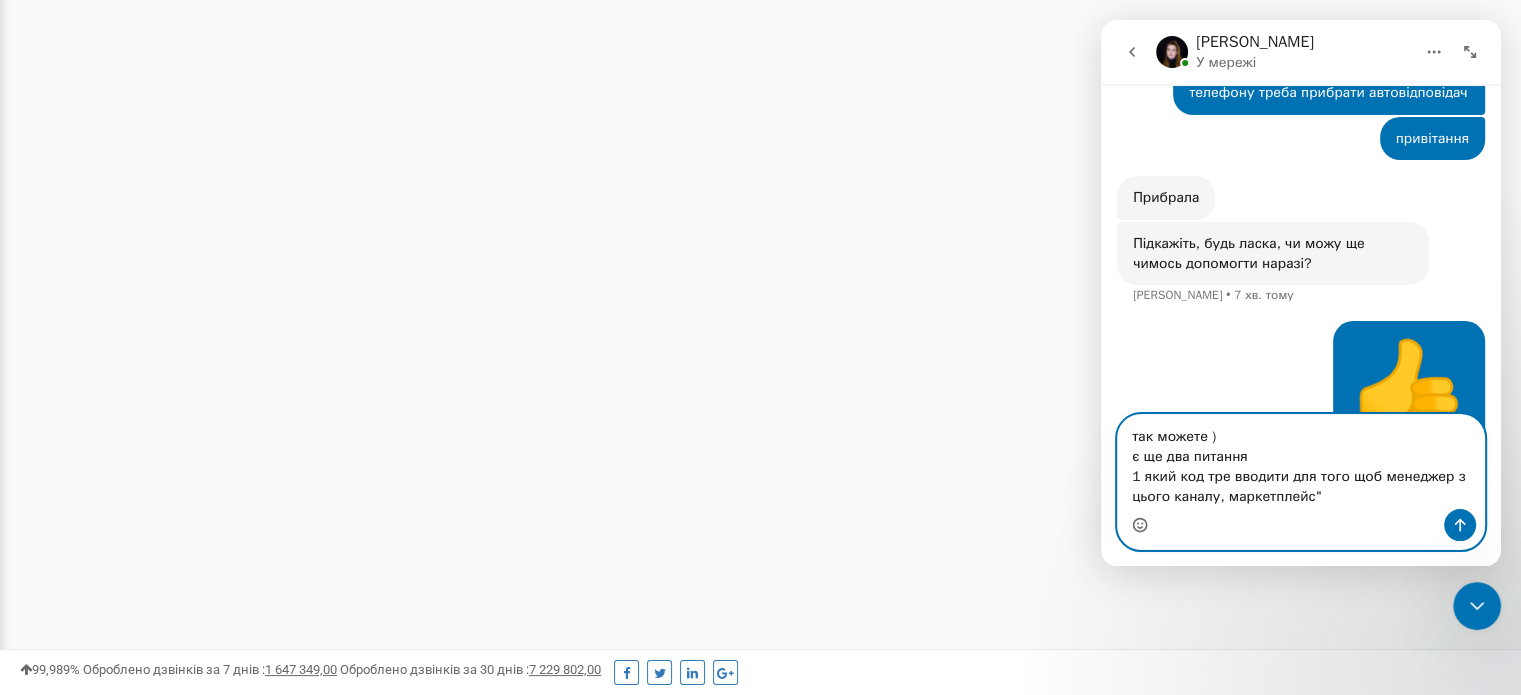 click on "так можете )
є ще два питання
1 який код тре вводити для того щоб менеджер з цього каналу, маркетплейс"" at bounding box center [1301, 462] 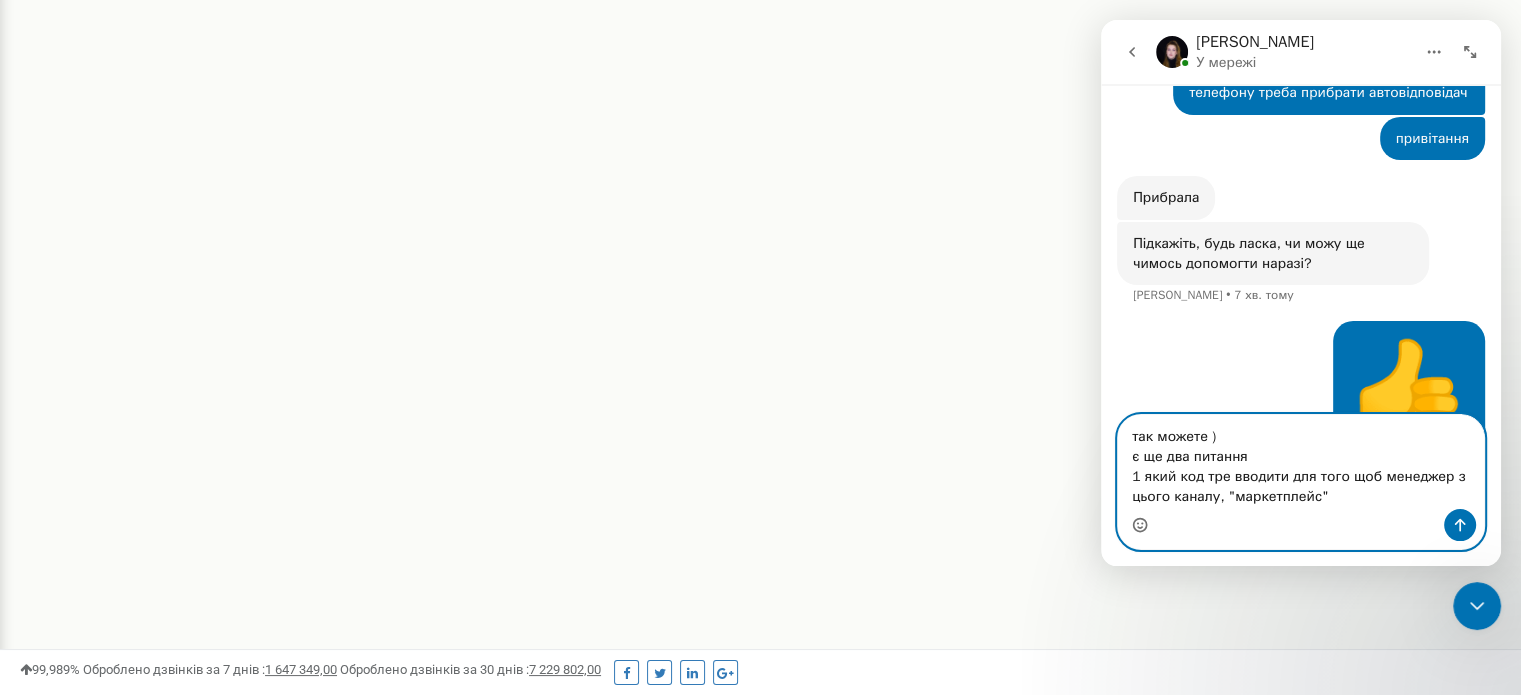 click on "так можете )
є ще два питання
1 який код тре вводити для того щоб менеджер з цього каналу, "маркетплейс"" at bounding box center [1301, 462] 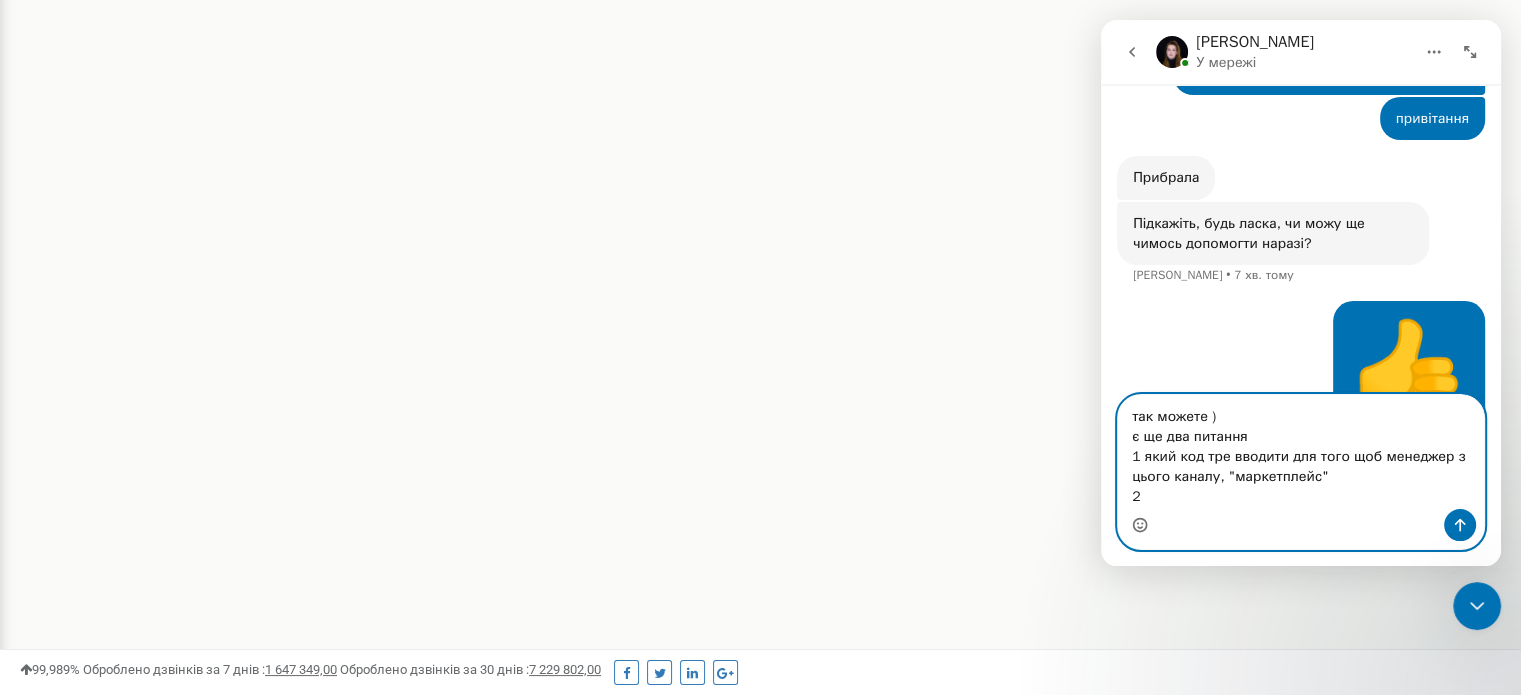 click on "так можете )
є ще два питання
1 який код тре вводити для того щоб менеджер з цього каналу, "маркетплейс"
2" at bounding box center (1301, 452) 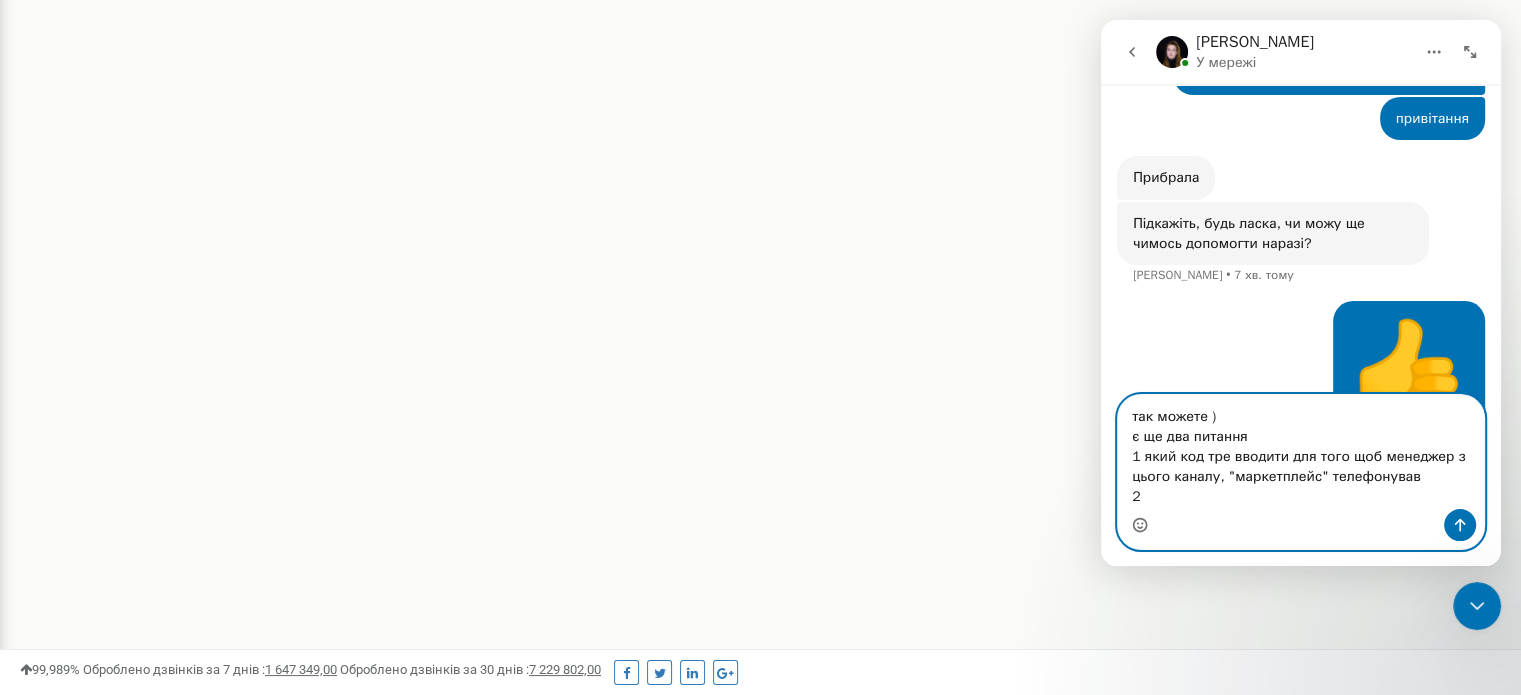 drag, startPoint x: 1319, startPoint y: 475, endPoint x: 1405, endPoint y: 479, distance: 86.09297 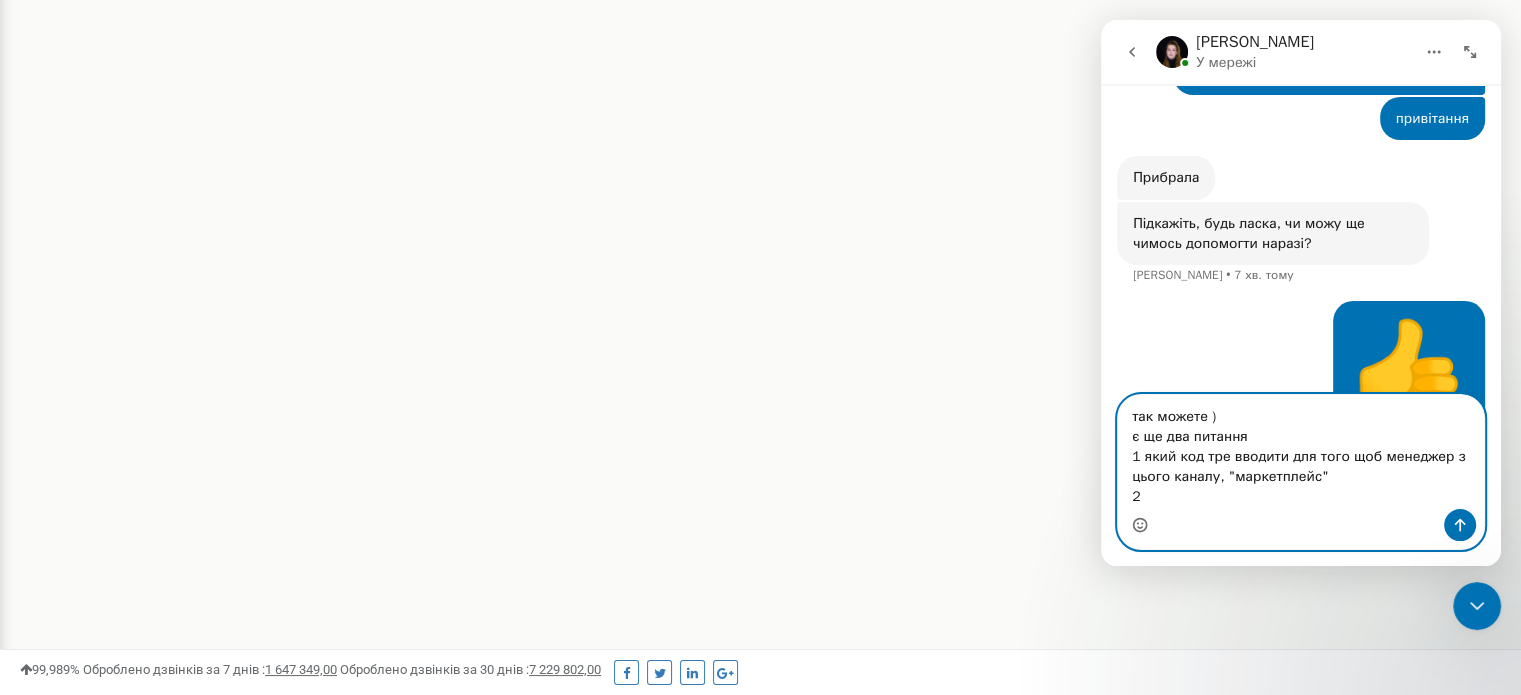 click on "так можете )
є ще два питання
1 який код тре вводити для того щоб менеджер з цього каналу, "маркетплейс"
2" at bounding box center [1301, 452] 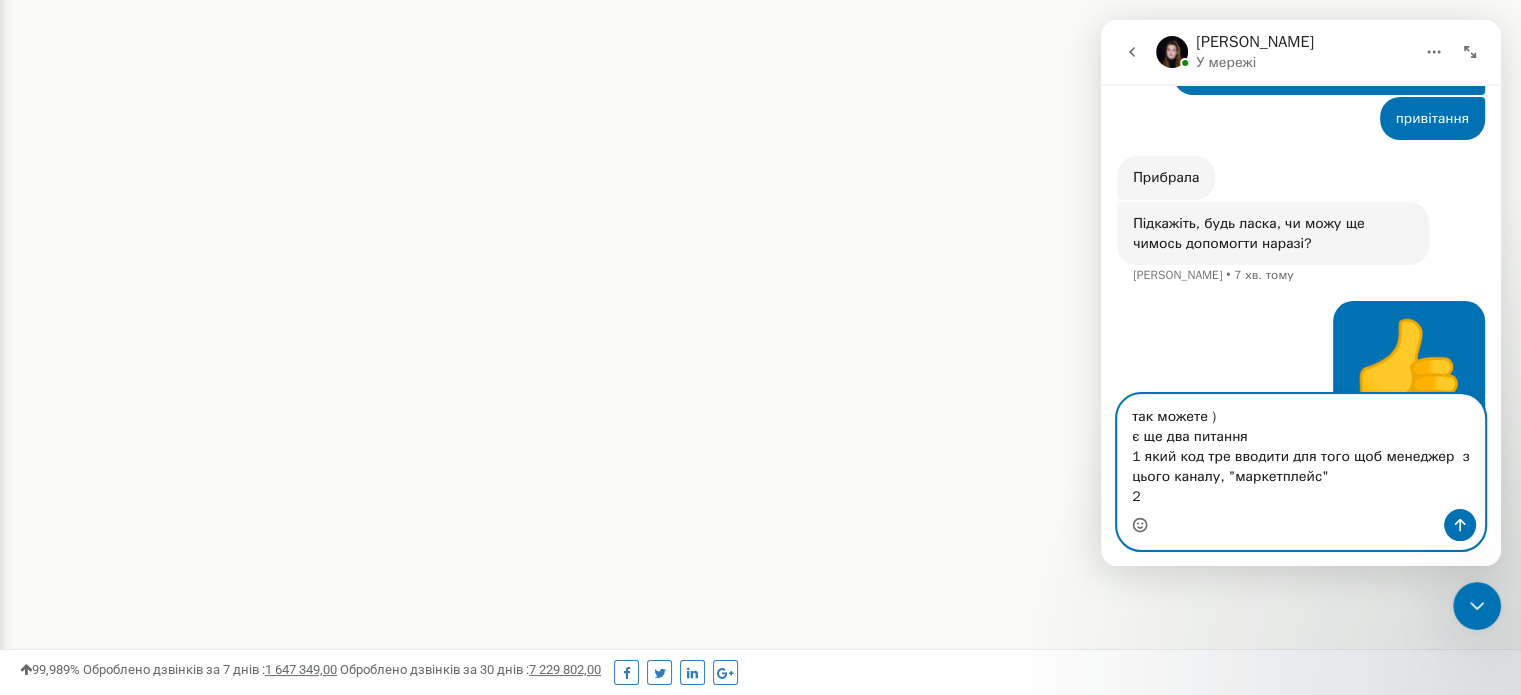 paste on "телефонував" 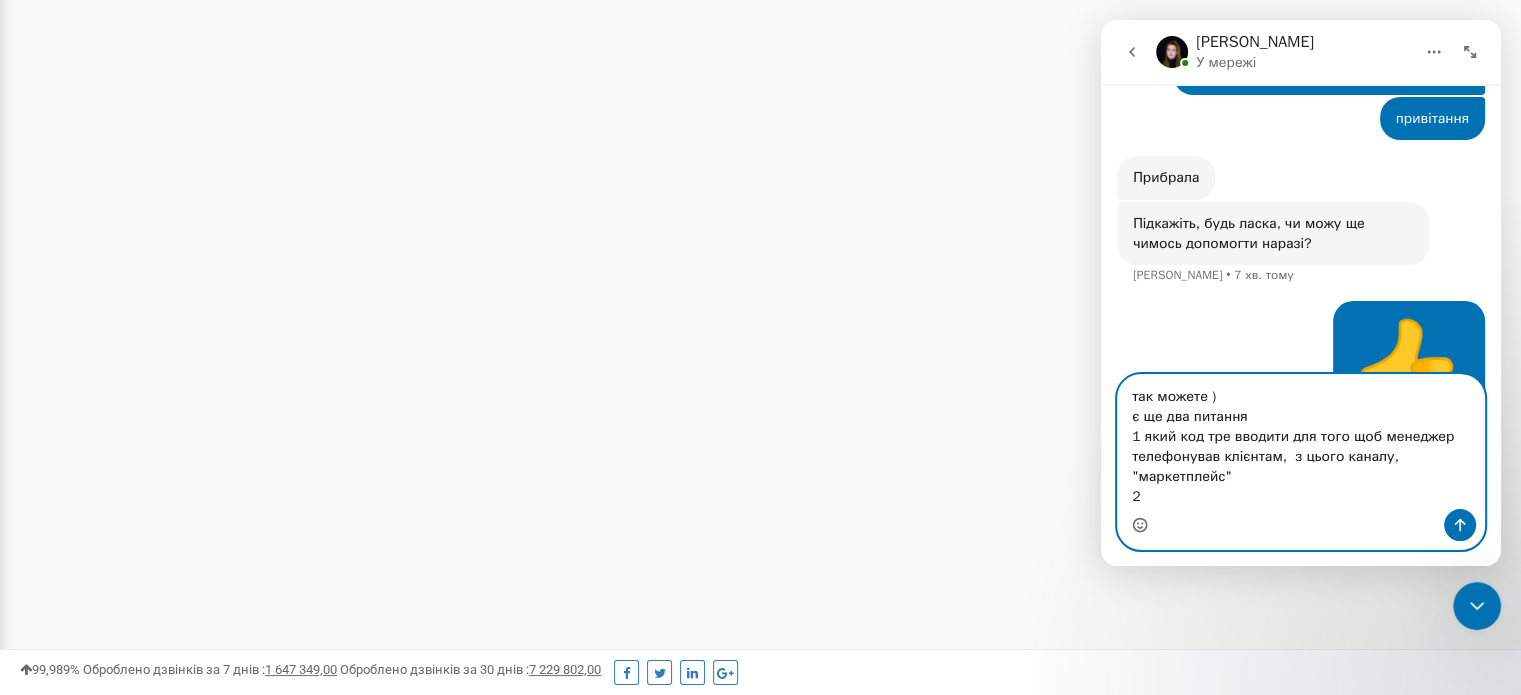 scroll, scrollTop: 3062, scrollLeft: 0, axis: vertical 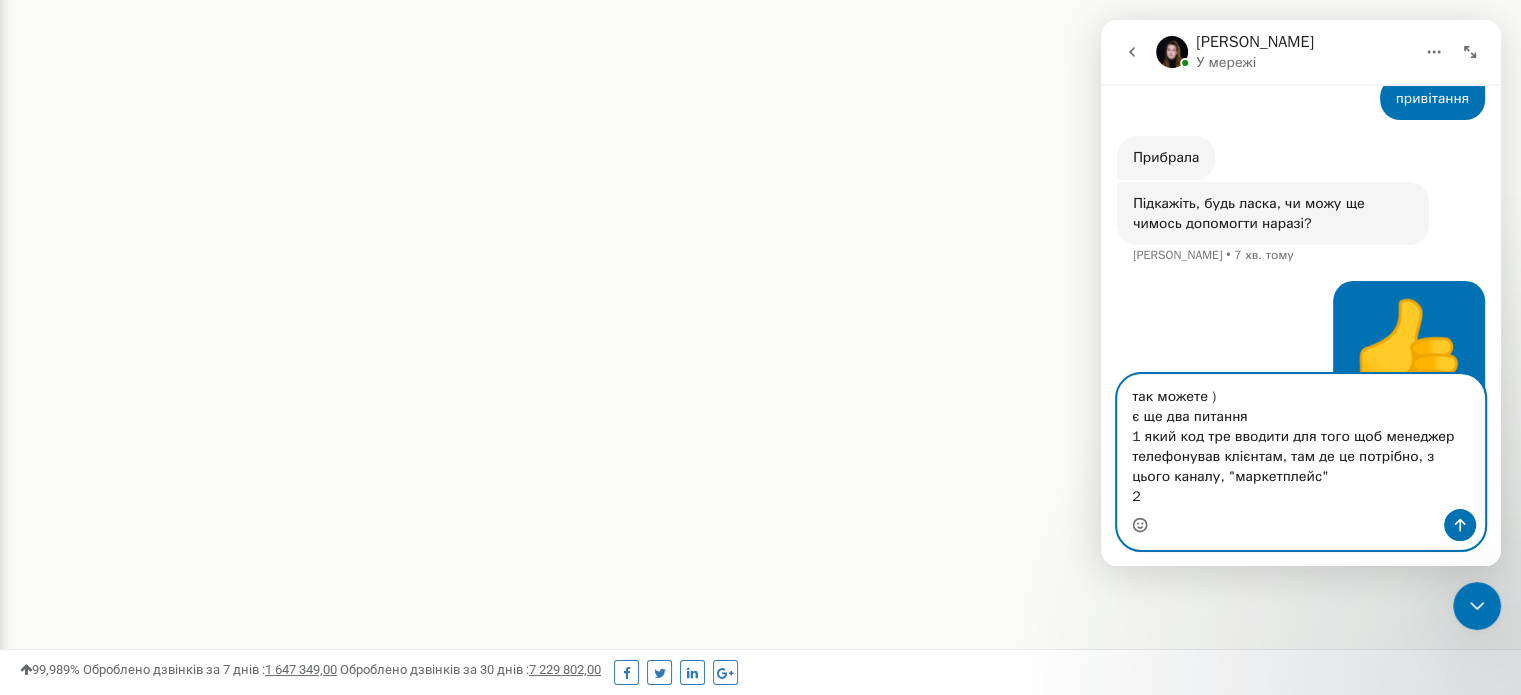 click on "так можете )
є ще два питання
1 який код тре вводити для того щоб менеджер телефонував клієнтам, там де це потрібно, з цього каналу, "маркетплейс"
2" at bounding box center [1301, 442] 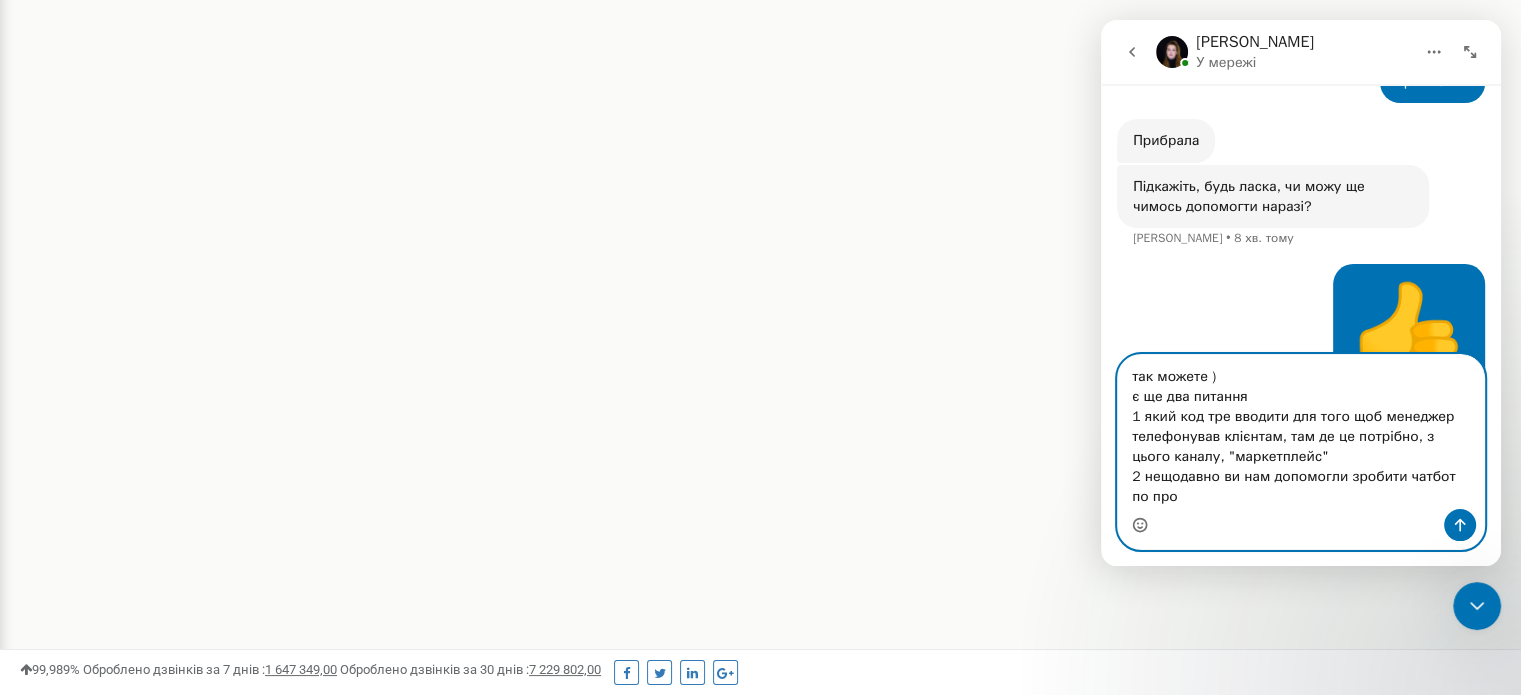 scroll, scrollTop: 3082, scrollLeft: 0, axis: vertical 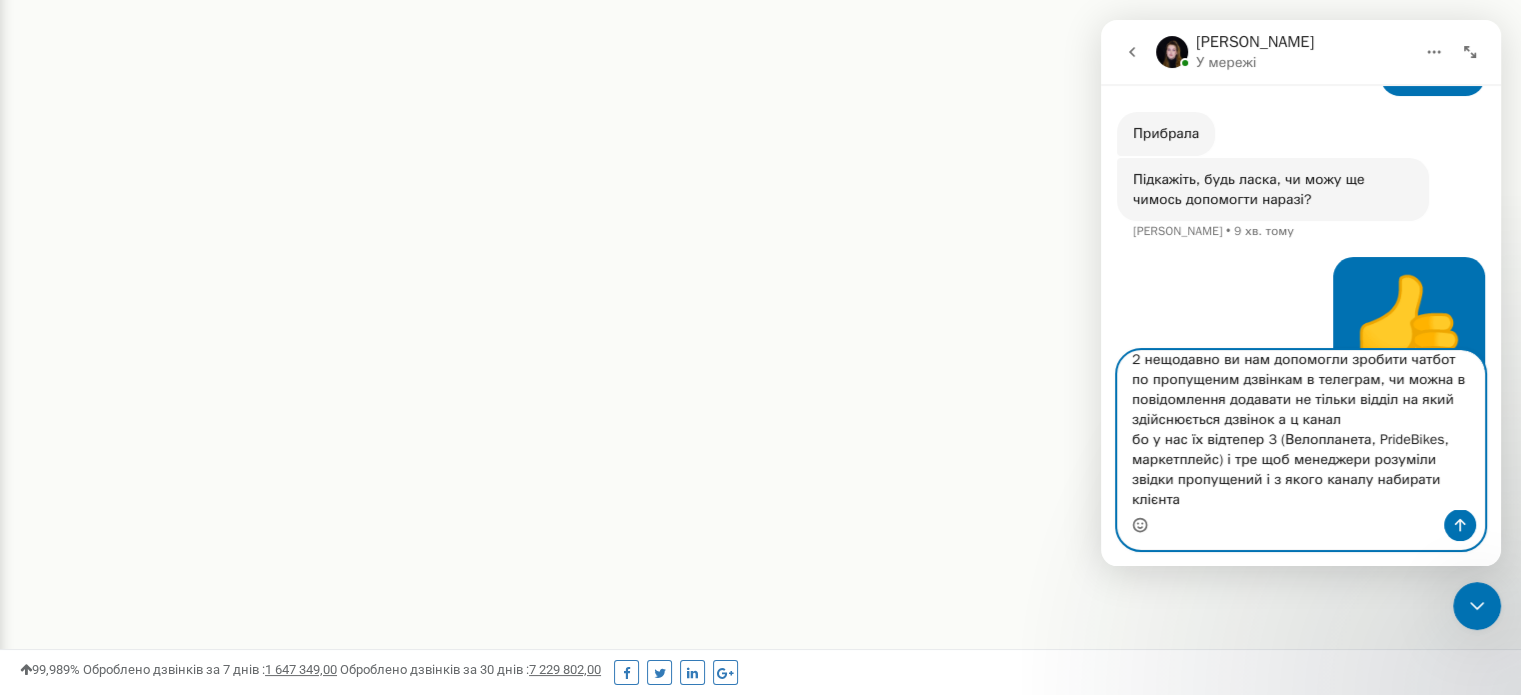 type on "так можете )
є ще два питання
1 який код тре вводити для того щоб менеджер телефонував клієнтам, там де це потрібно, з цього каналу, "маркетплейс"
2 нещодавно ви нам допомогли зробити чатбот по пропущеним дзвінкам в телеграм, чи можна в повідомлення додавати не тільки відділ на який здійснюється дзвінок а ц канал
бо у нас їх відтепер 3 (Велопланета, PrideBikes, маркетплейс) і тре щоб менеджери розуміли звідки пропущений і з якого каналу набирати клієнта" 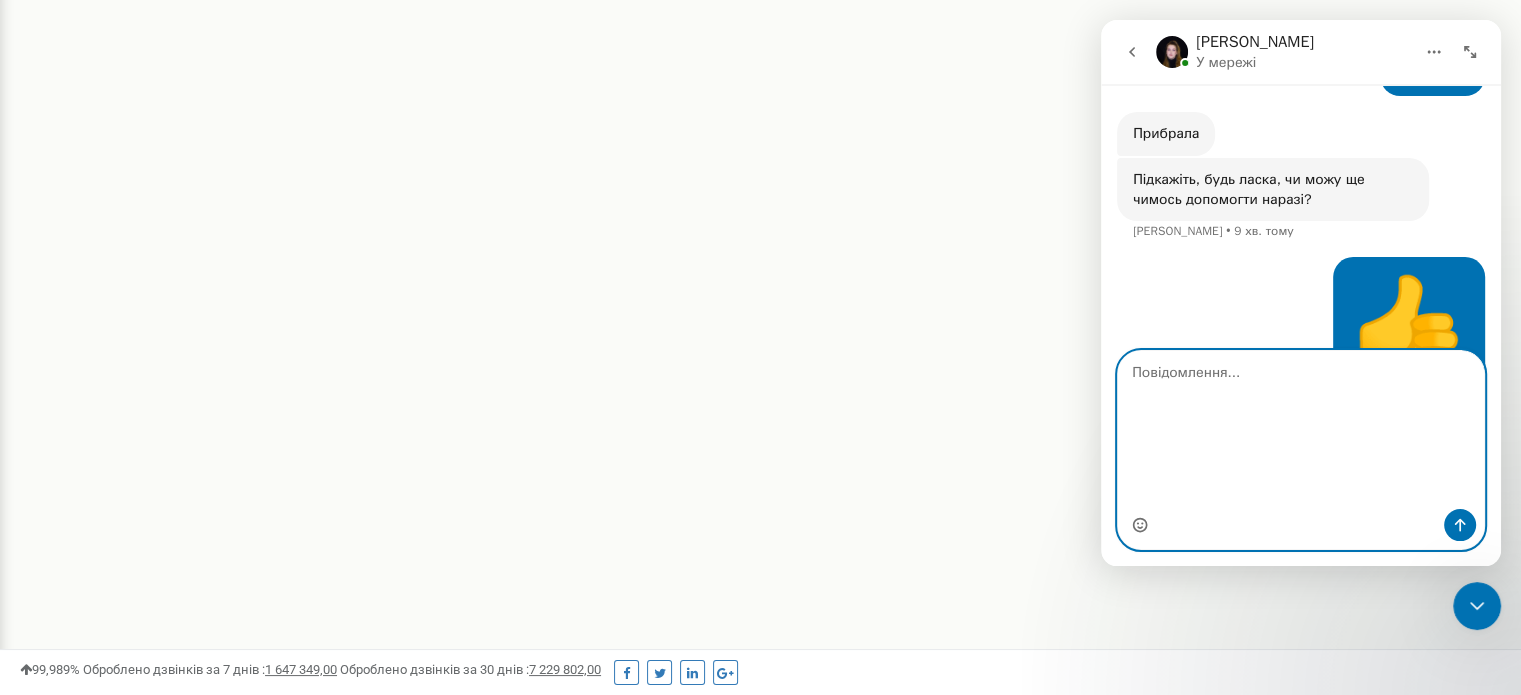 scroll, scrollTop: 0, scrollLeft: 0, axis: both 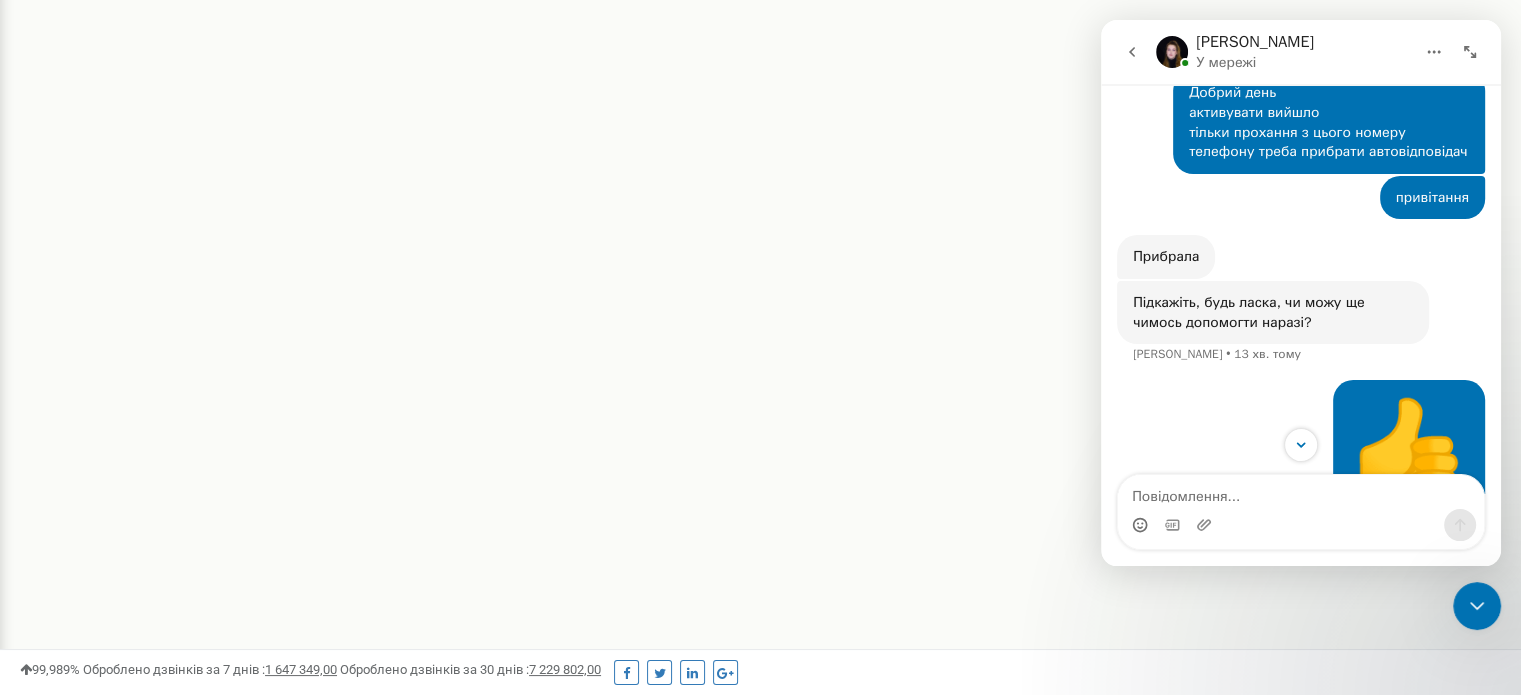 click on "Реферальна програма
Налаштування профілю
Вихід
Проєкти
Новий проєкт
Всі проєкти
Активні
Не продовжені
Архівні [GEOGRAPHIC_DATA]" at bounding box center (760, 96) 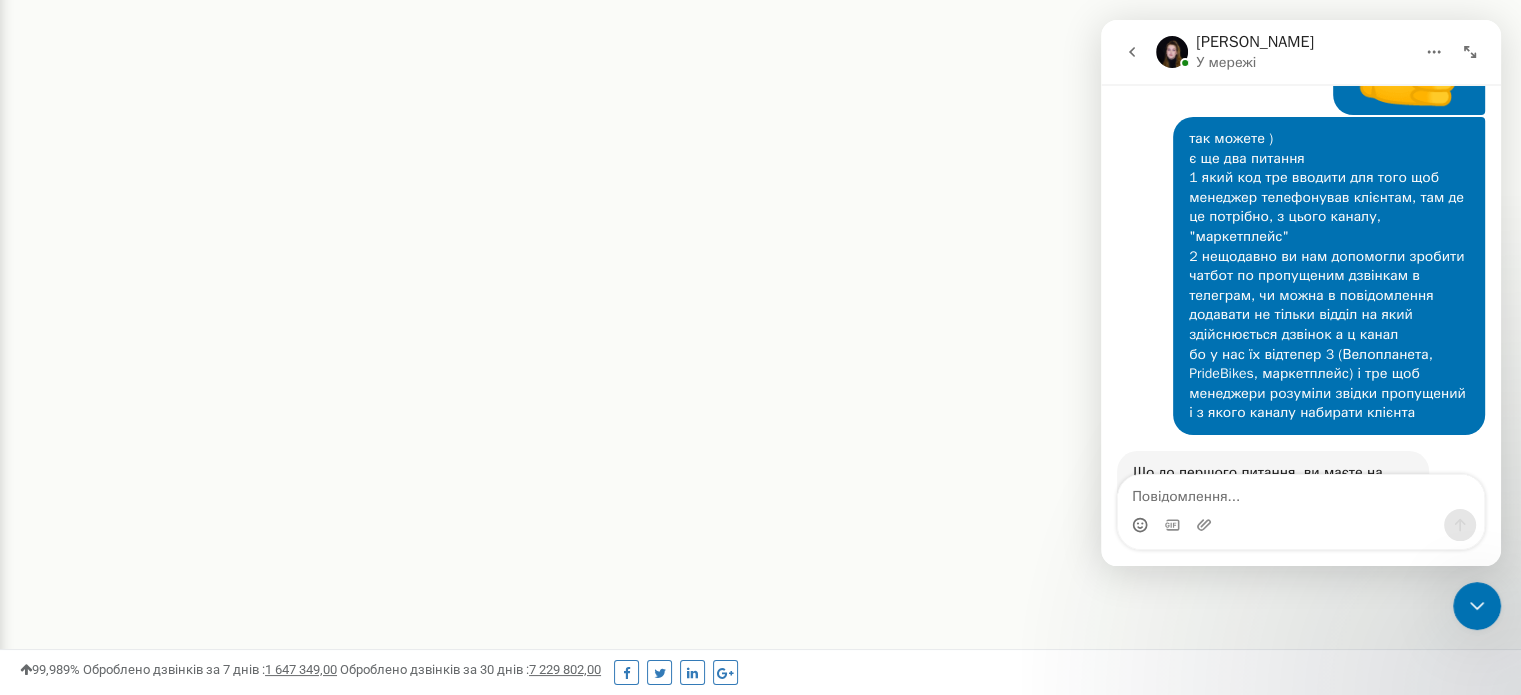scroll, scrollTop: 3342, scrollLeft: 0, axis: vertical 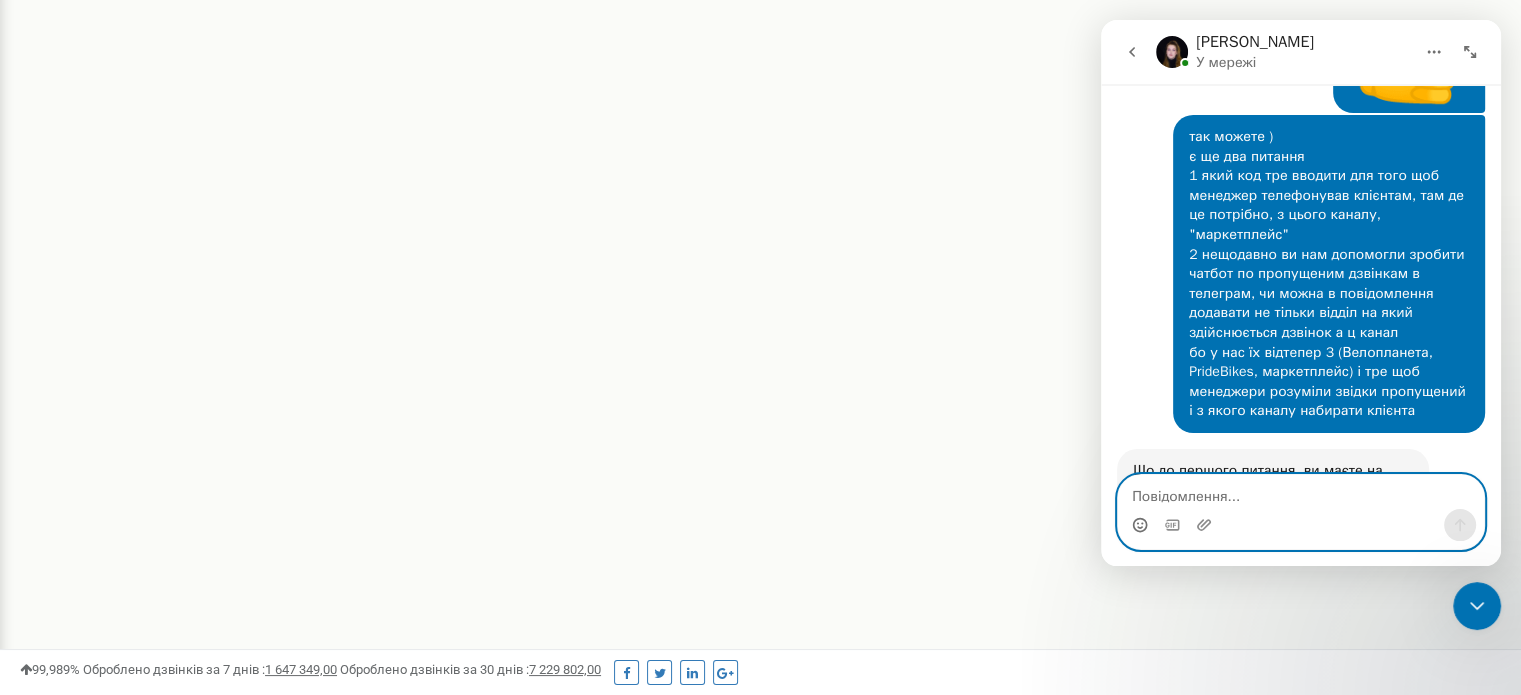 click at bounding box center [1301, 492] 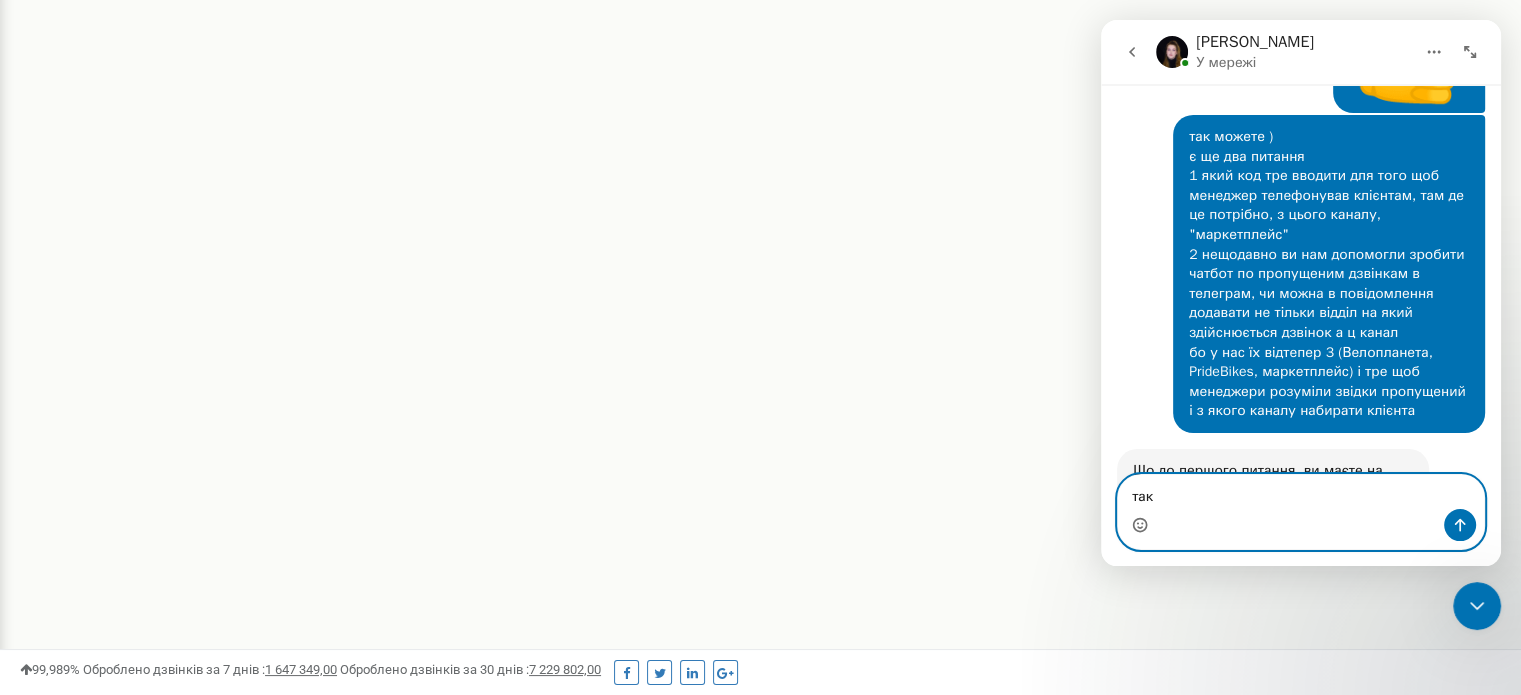 type on "так" 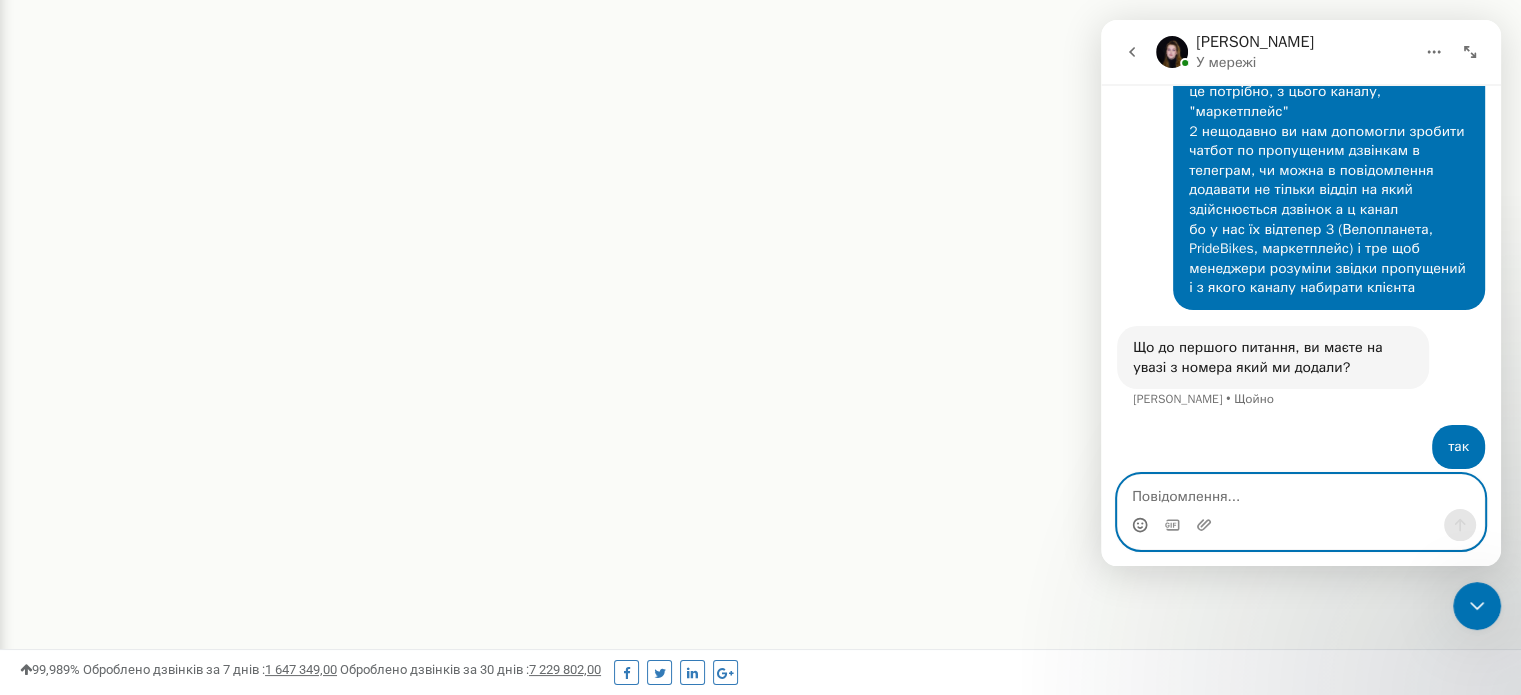 scroll, scrollTop: 3478, scrollLeft: 0, axis: vertical 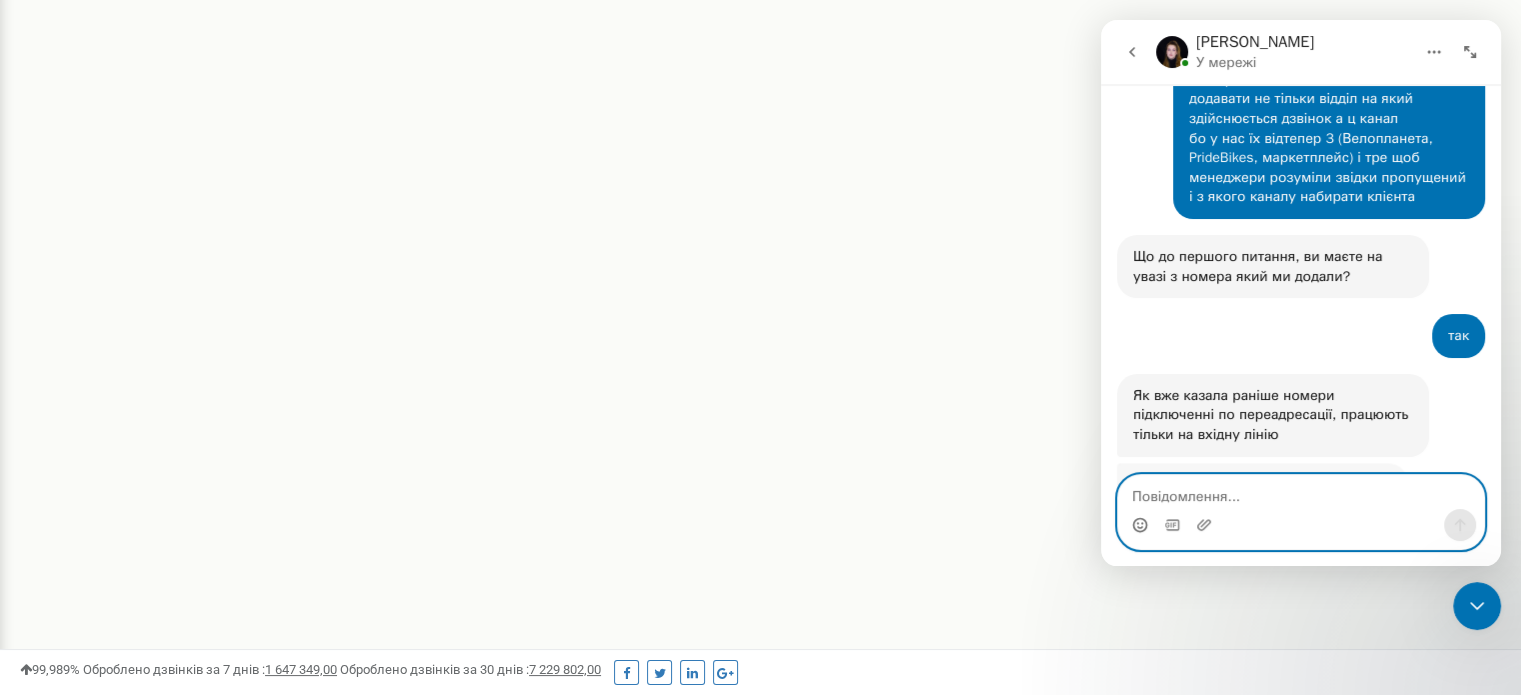 click at bounding box center (1301, 492) 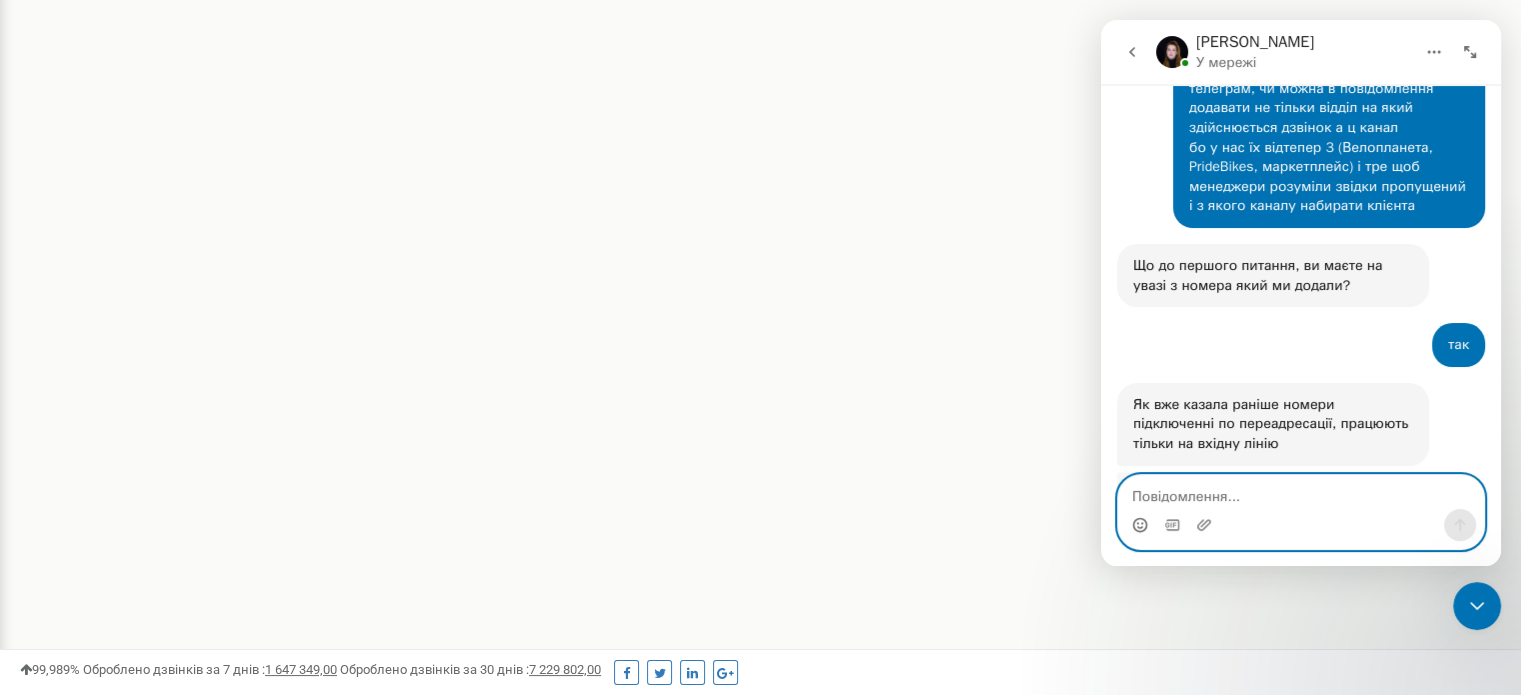 scroll, scrollTop: 3546, scrollLeft: 0, axis: vertical 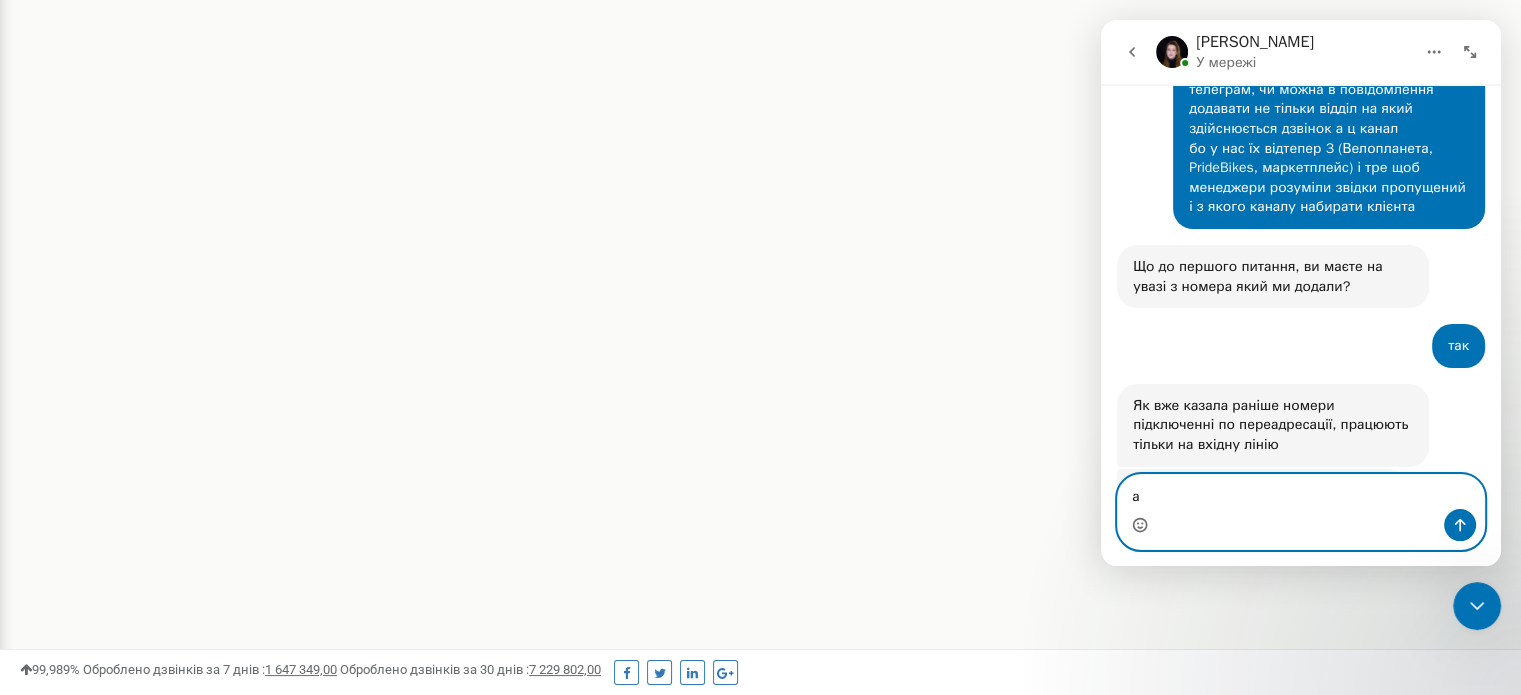type on "а" 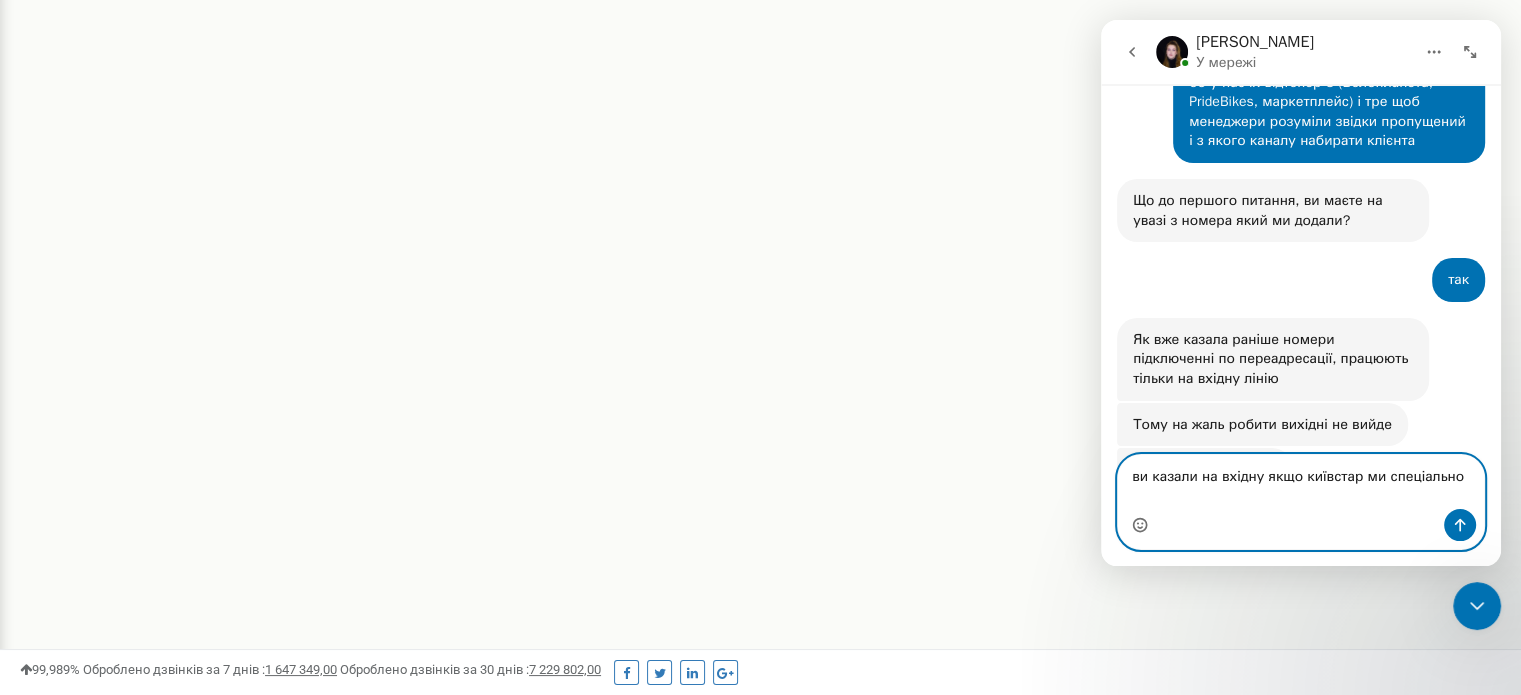 scroll, scrollTop: 3592, scrollLeft: 0, axis: vertical 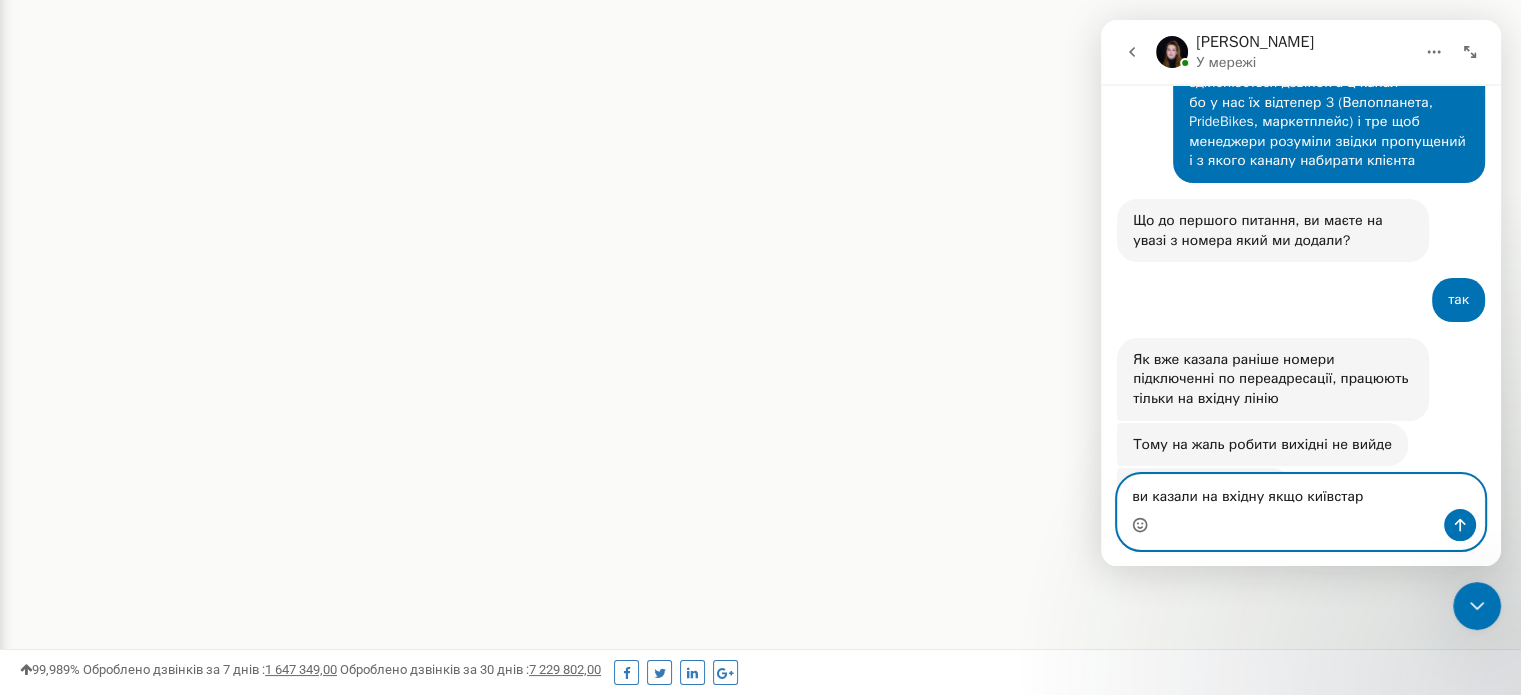 click on "ви казали на вхідну якщо київстар" at bounding box center (1301, 492) 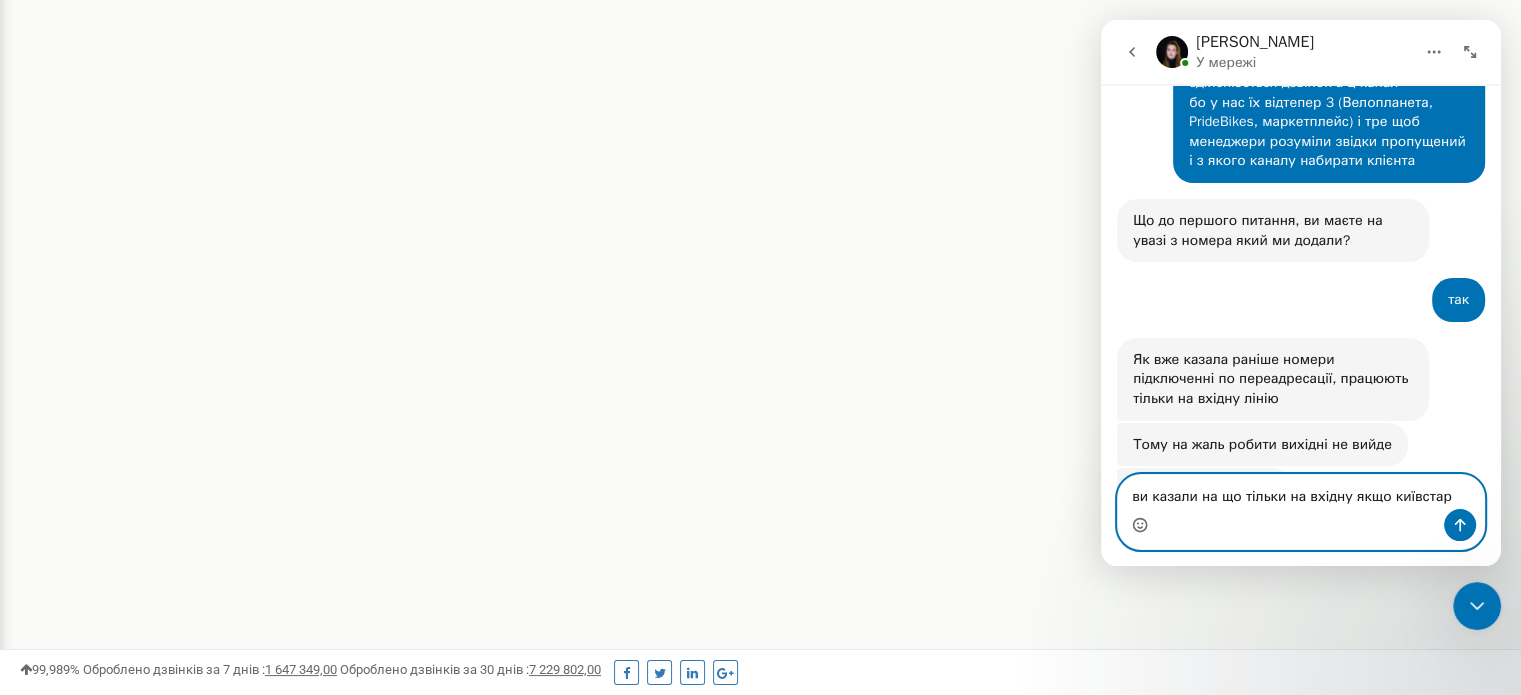 drag, startPoint x: 1345, startPoint y: 499, endPoint x: 1378, endPoint y: 496, distance: 33.13608 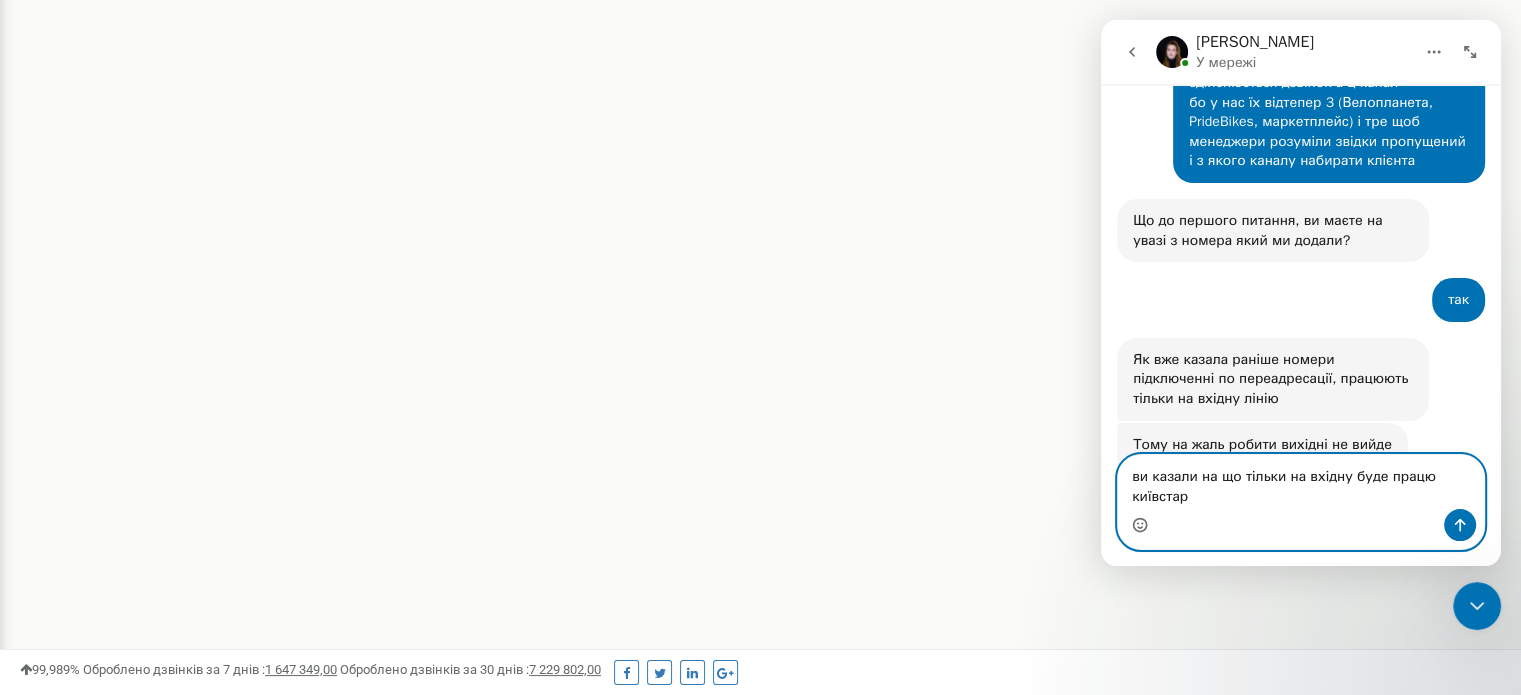 scroll, scrollTop: 3612, scrollLeft: 0, axis: vertical 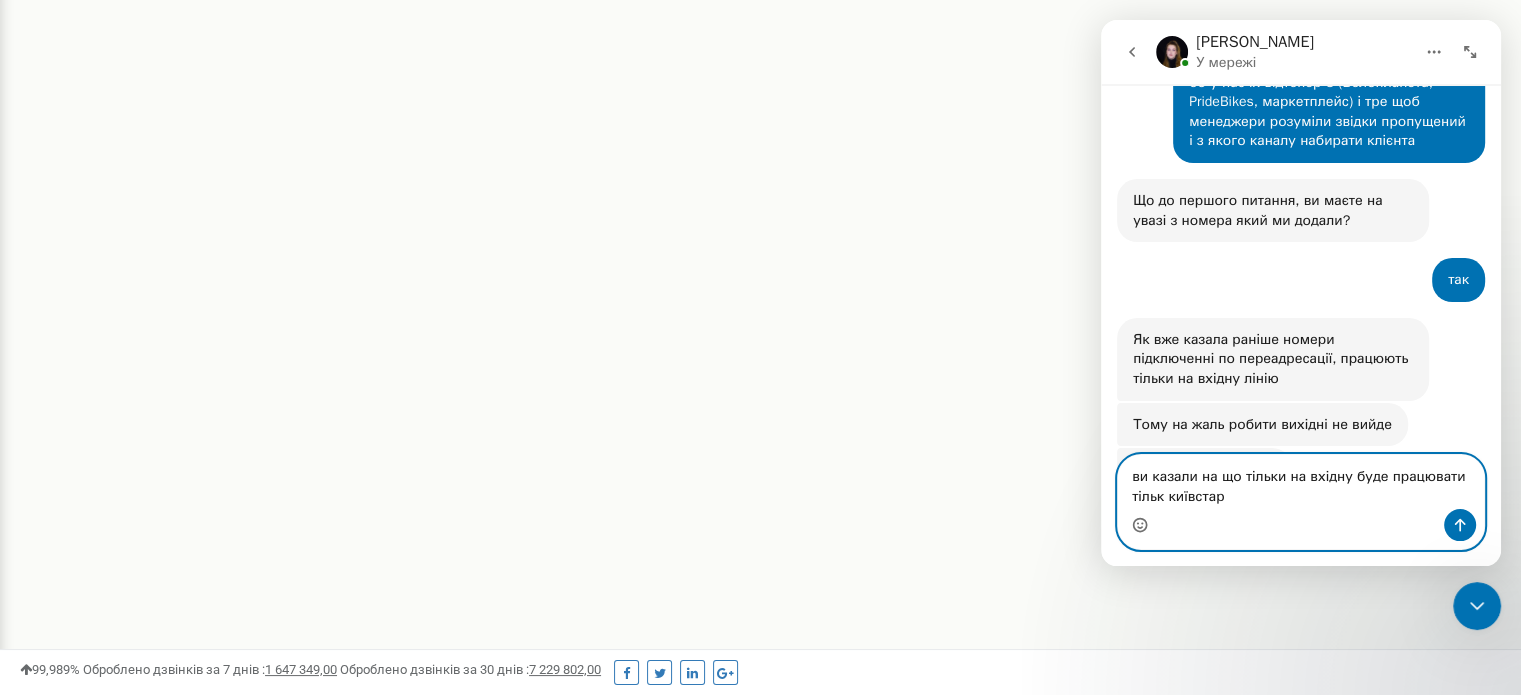 type on "ви казали на що тільки на вхідну буде працювати тільки київстар" 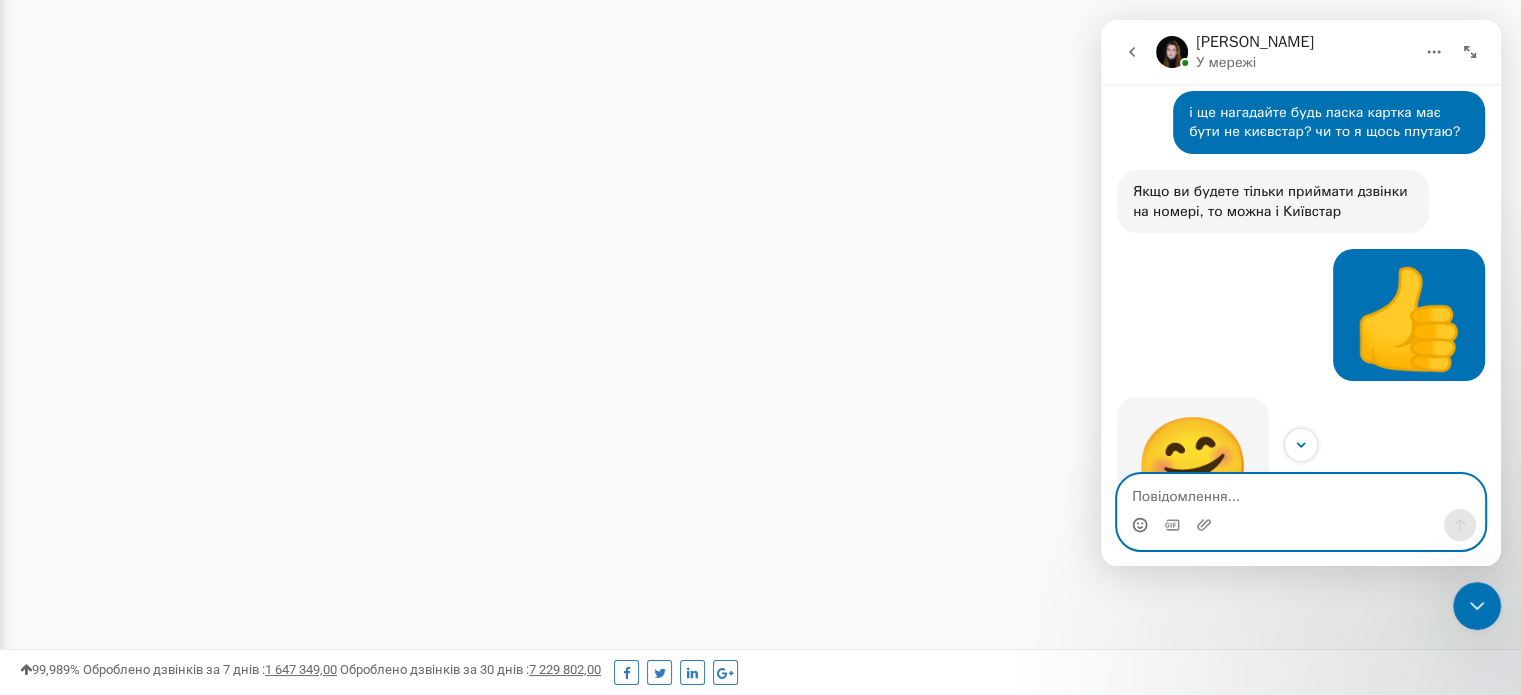 scroll, scrollTop: 771, scrollLeft: 0, axis: vertical 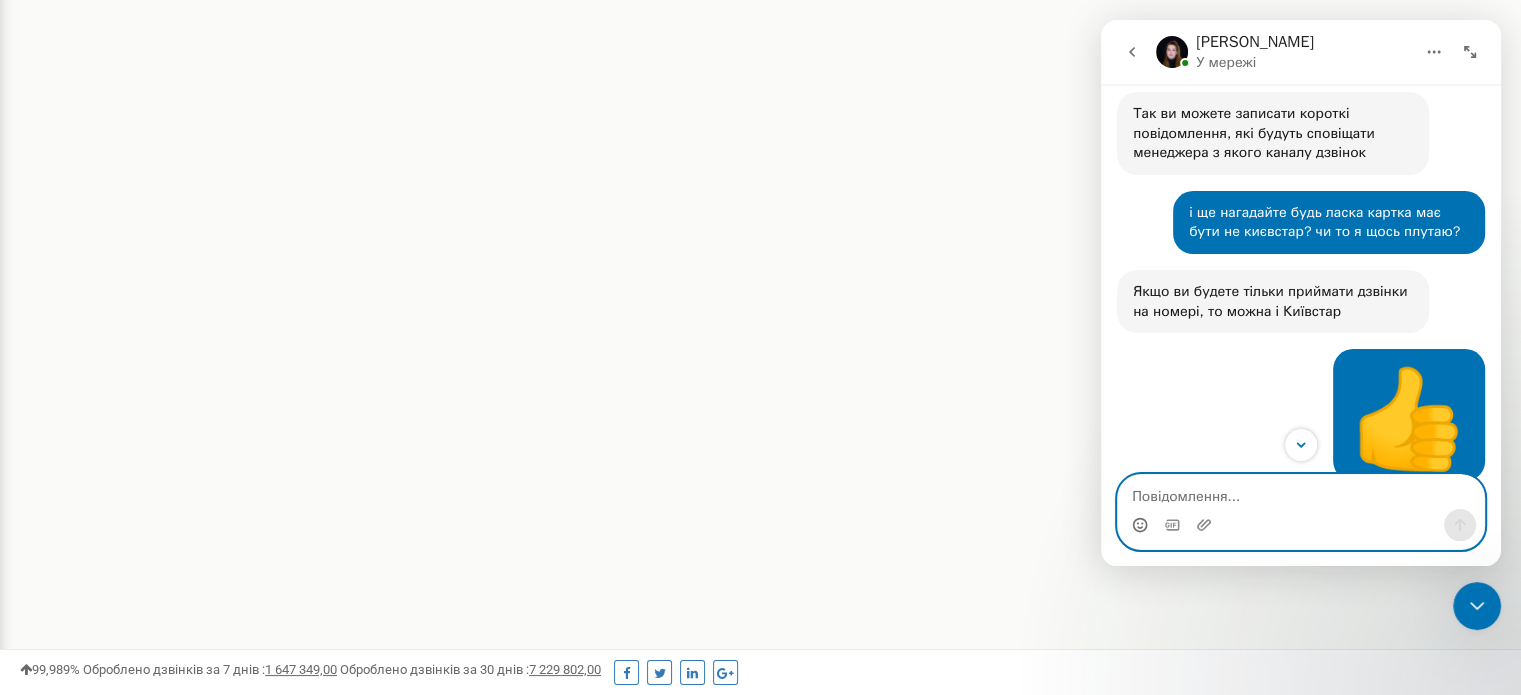 click at bounding box center [1301, 492] 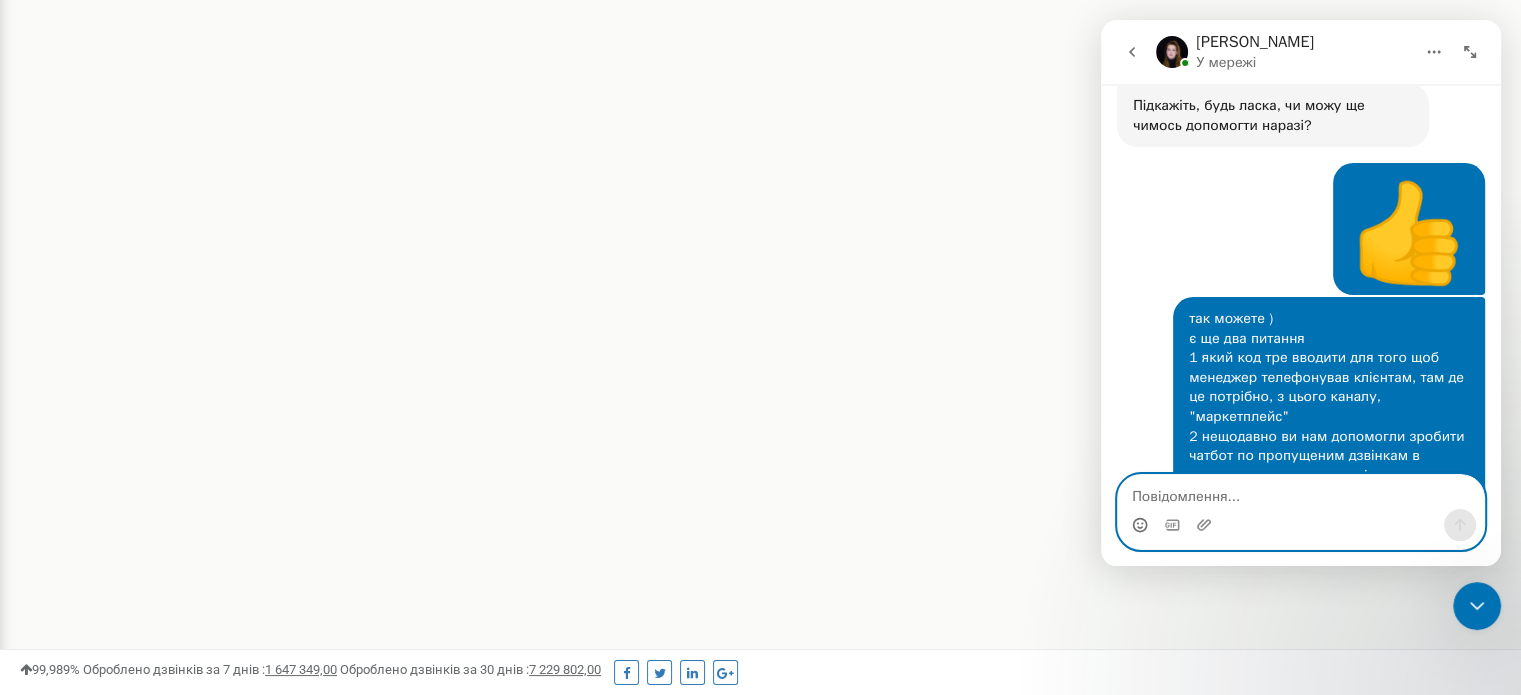 scroll, scrollTop: 3880, scrollLeft: 0, axis: vertical 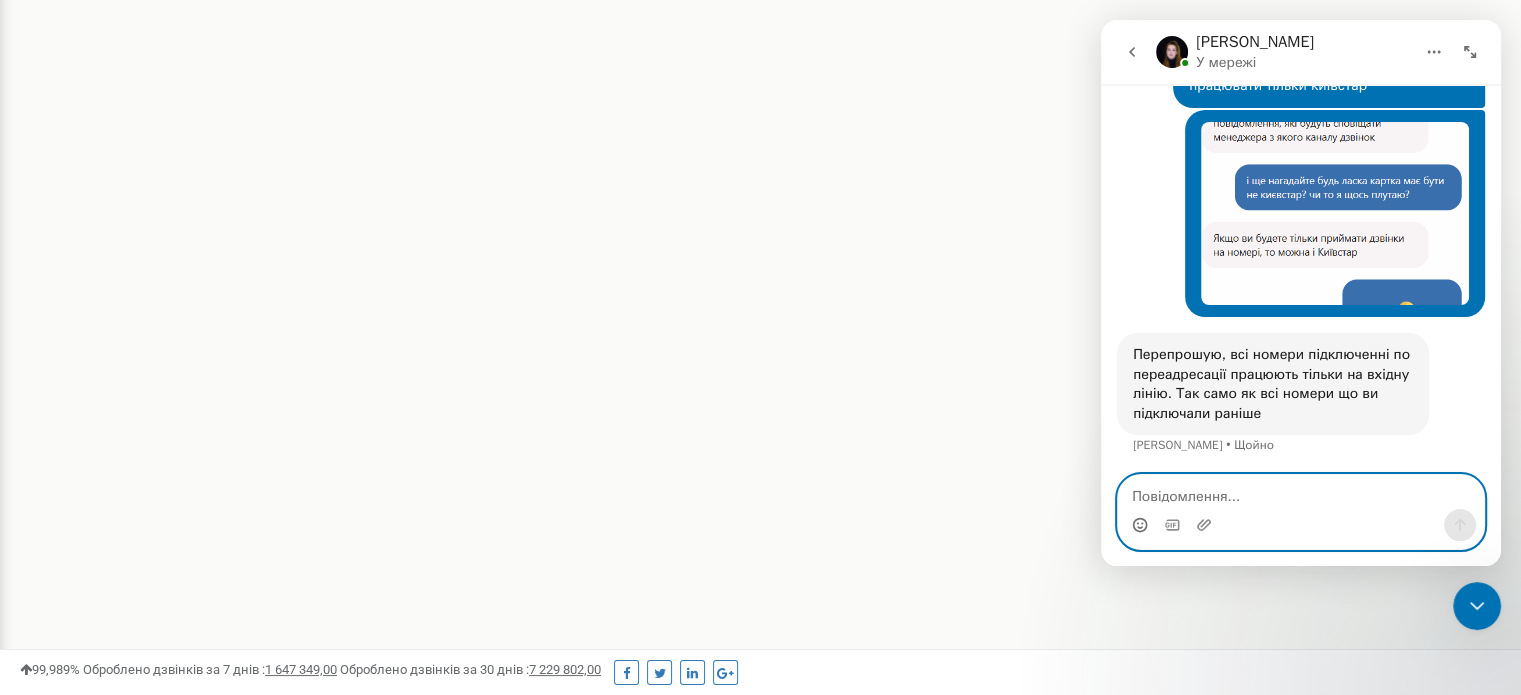 click at bounding box center (1301, 492) 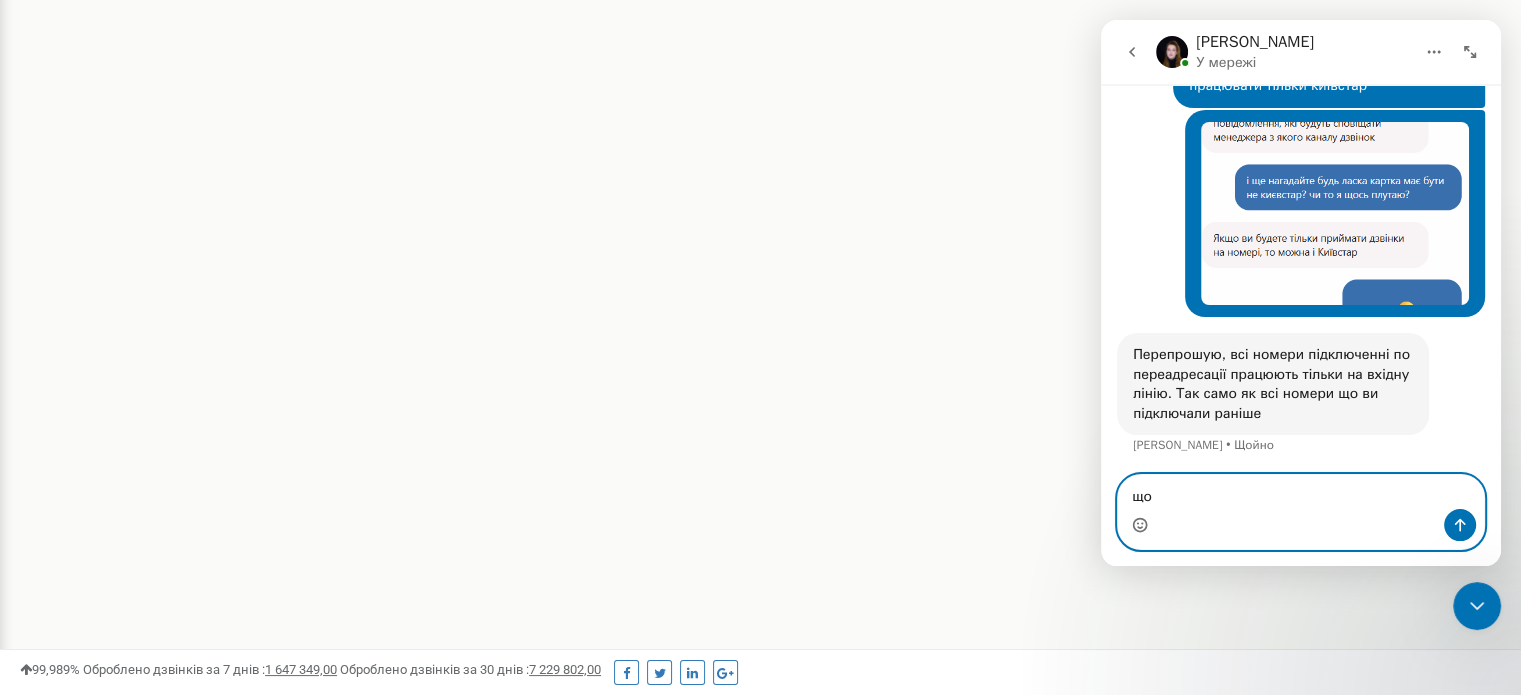 type on "щ" 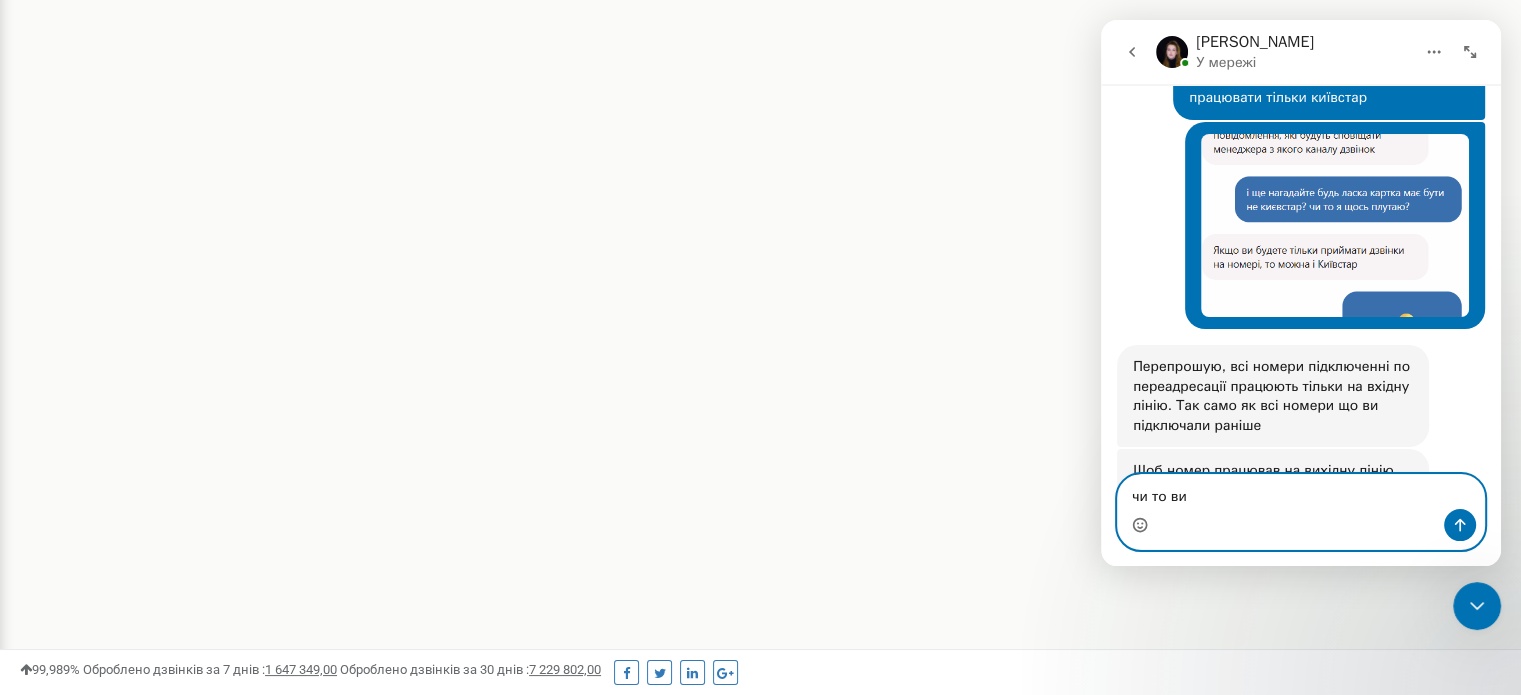 scroll, scrollTop: 4063, scrollLeft: 0, axis: vertical 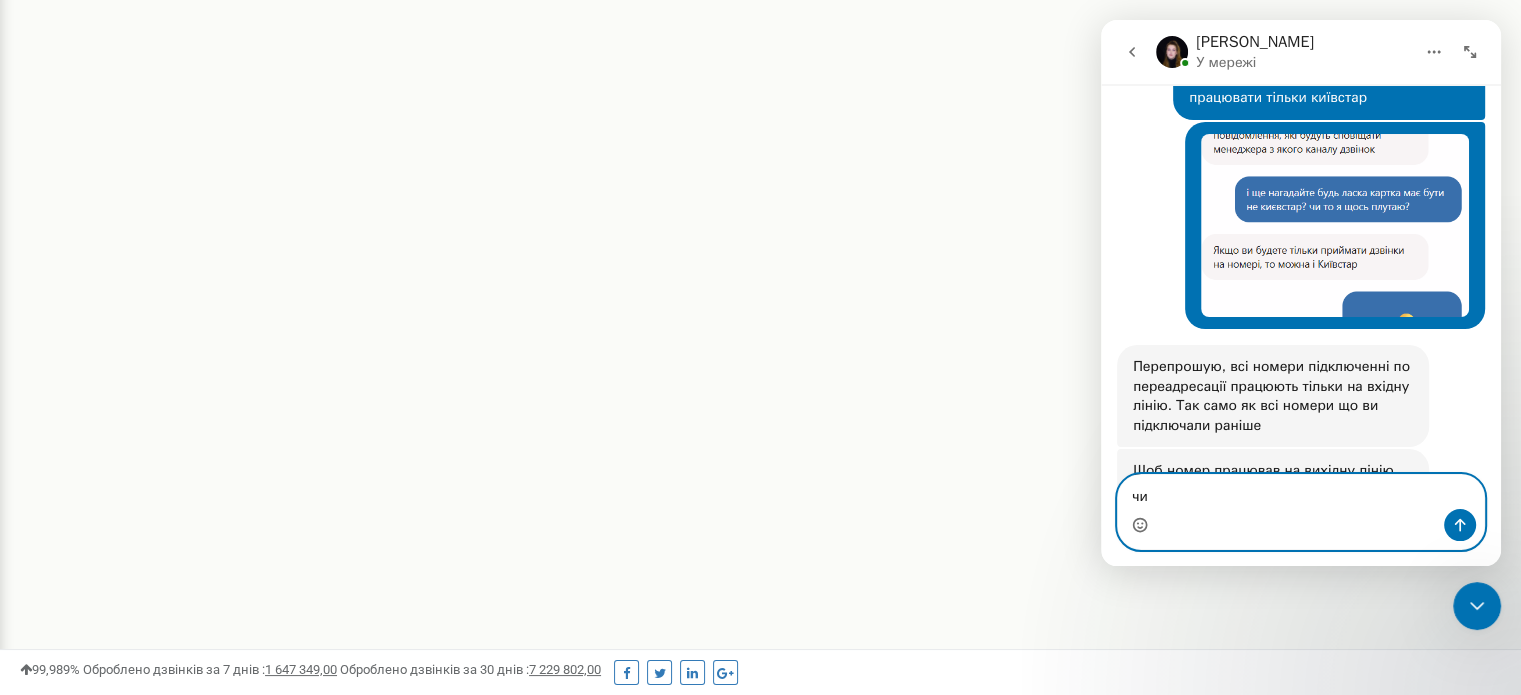 type on "ч" 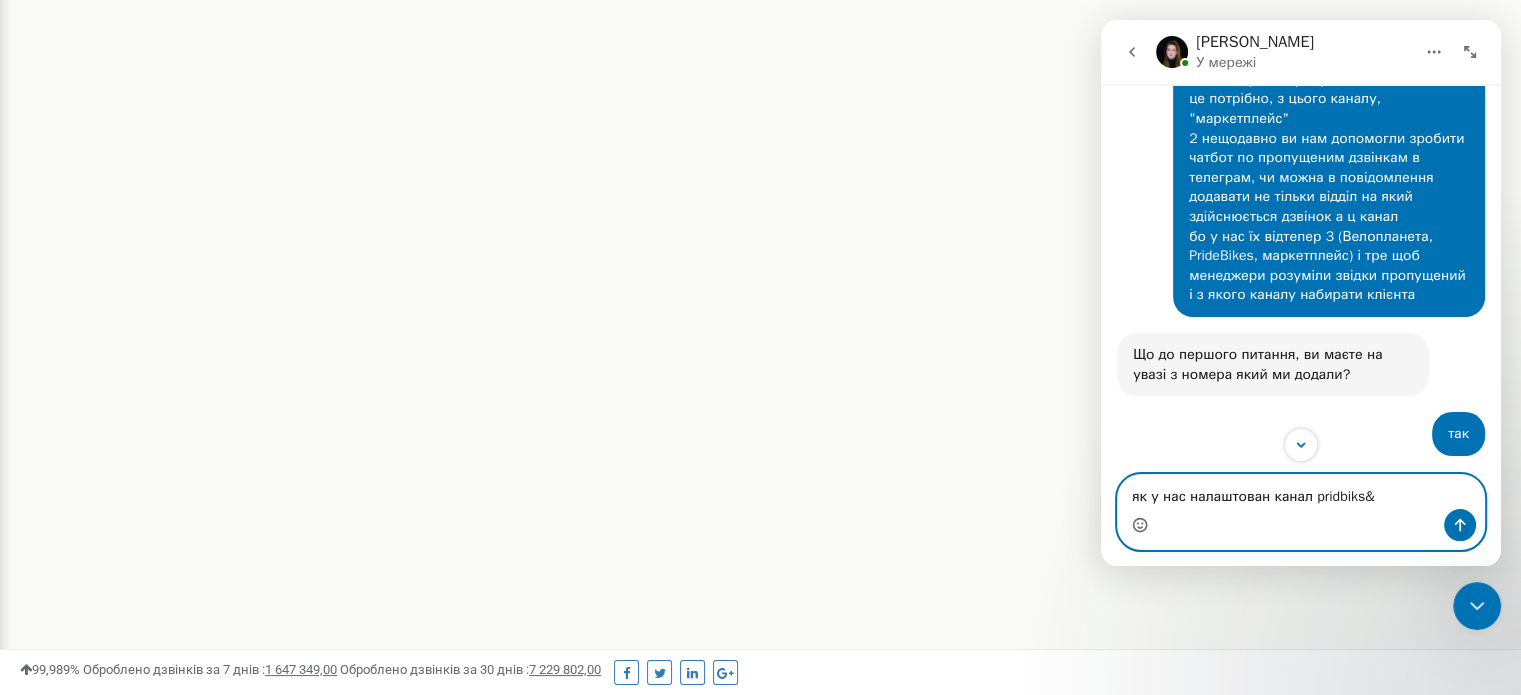 scroll, scrollTop: 3363, scrollLeft: 0, axis: vertical 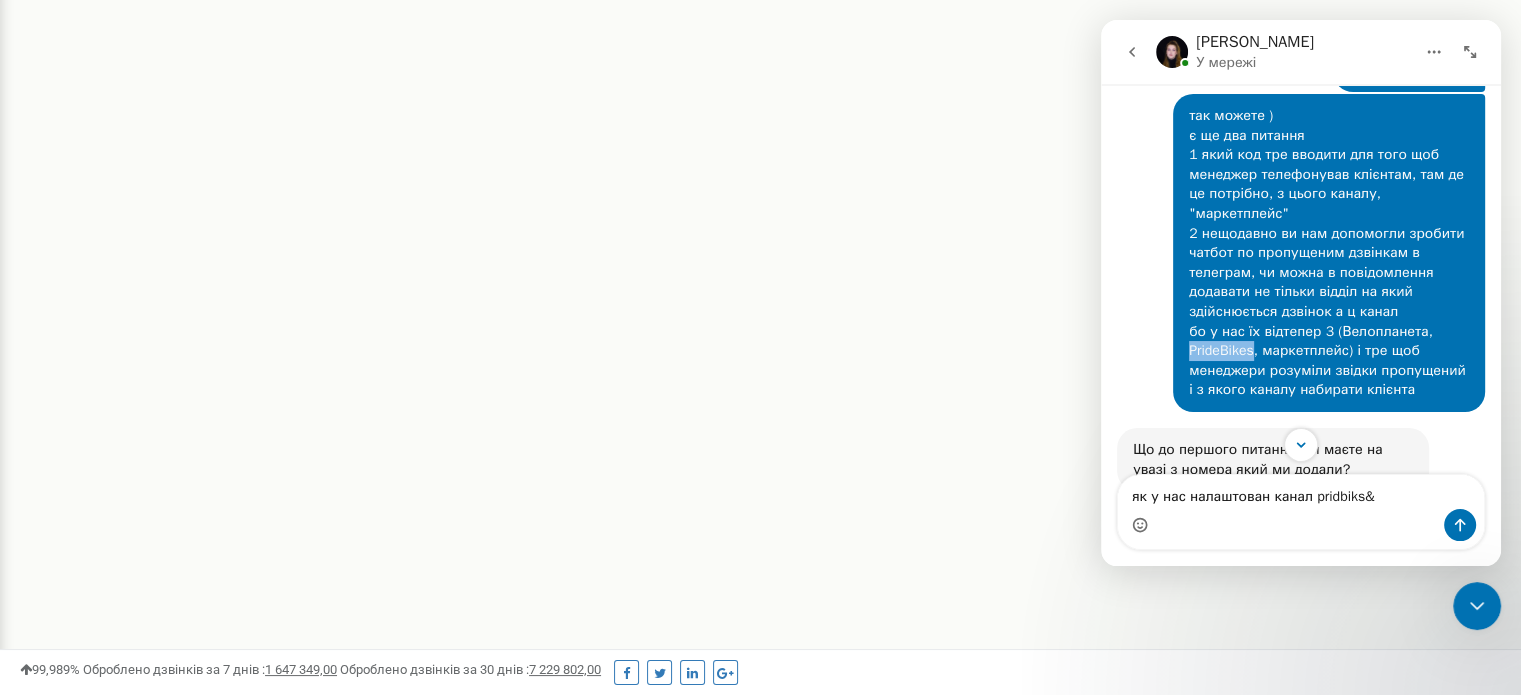 drag, startPoint x: 1178, startPoint y: 269, endPoint x: 1241, endPoint y: 271, distance: 63.03174 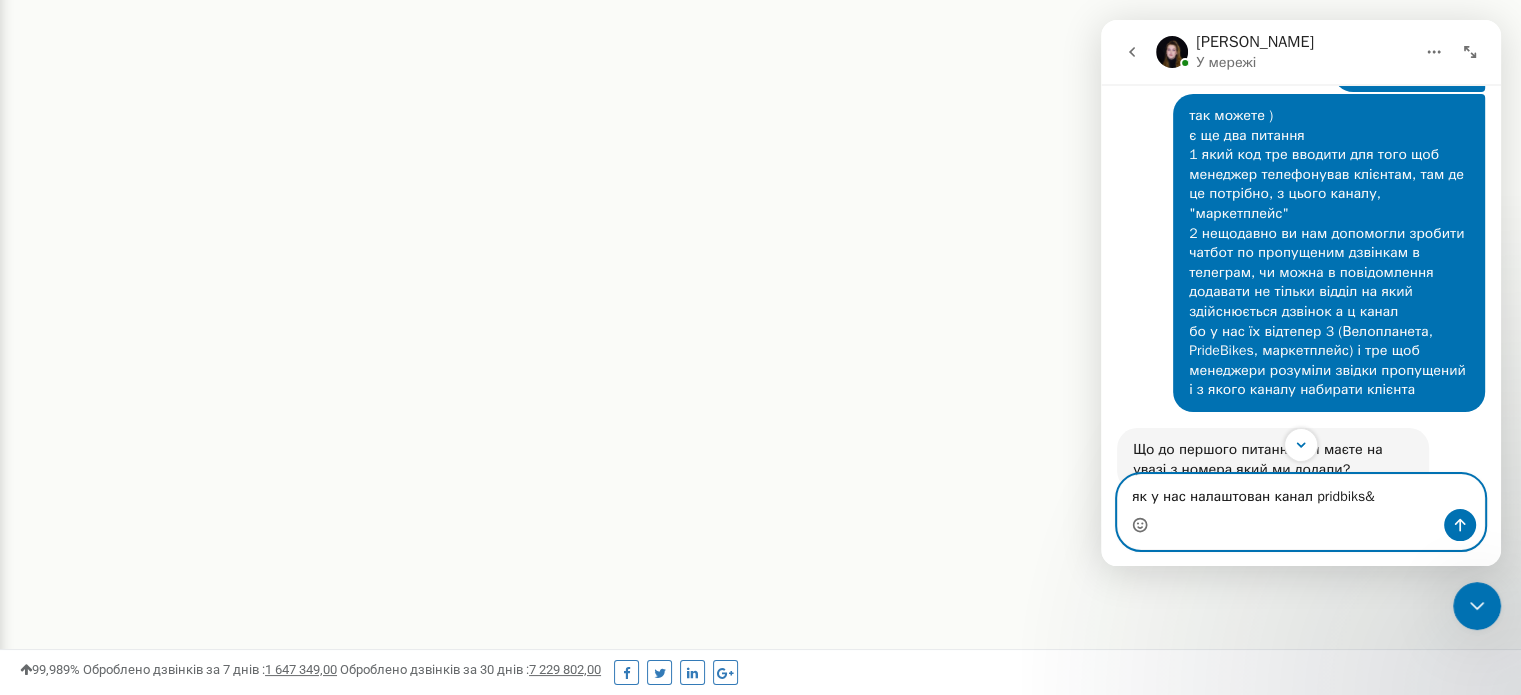 drag, startPoint x: 1311, startPoint y: 502, endPoint x: 1380, endPoint y: 504, distance: 69.02898 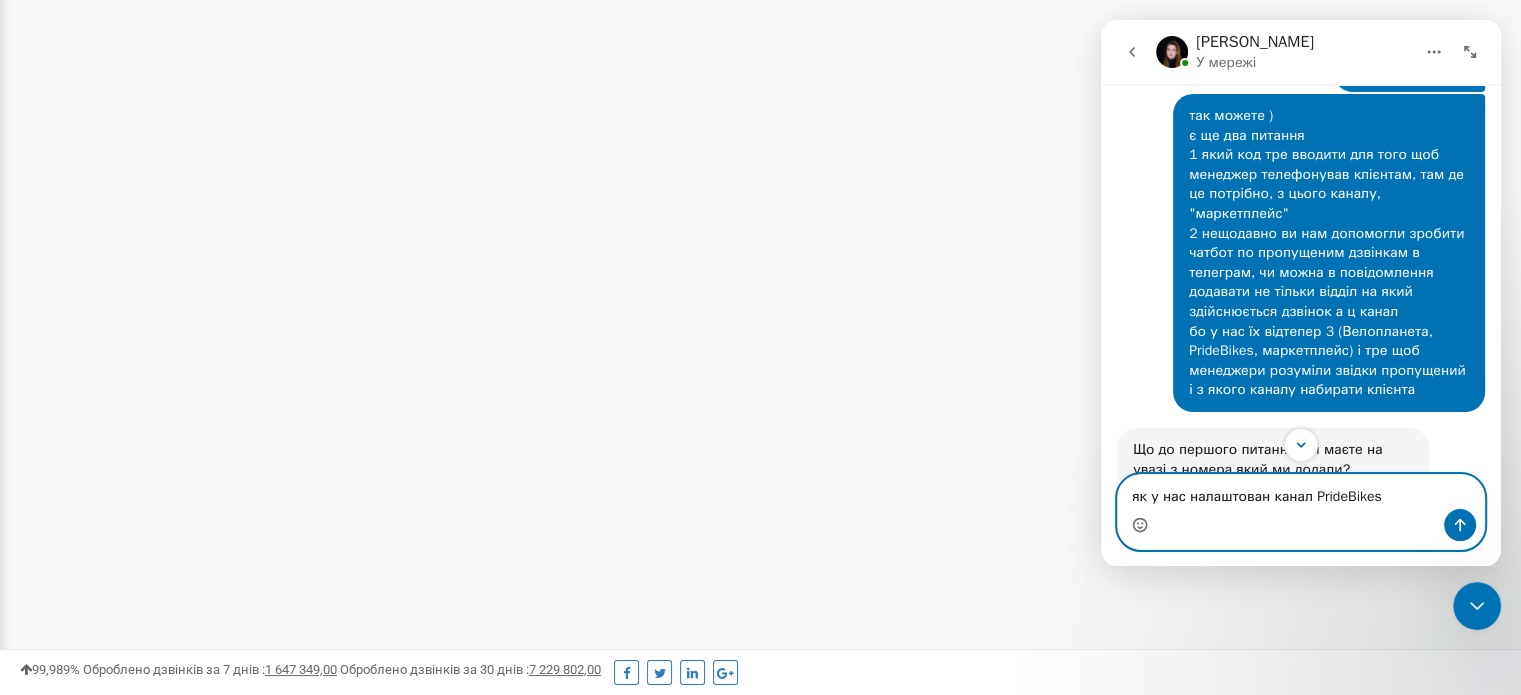 type on "як у нас налаштован канал PrideBikes?" 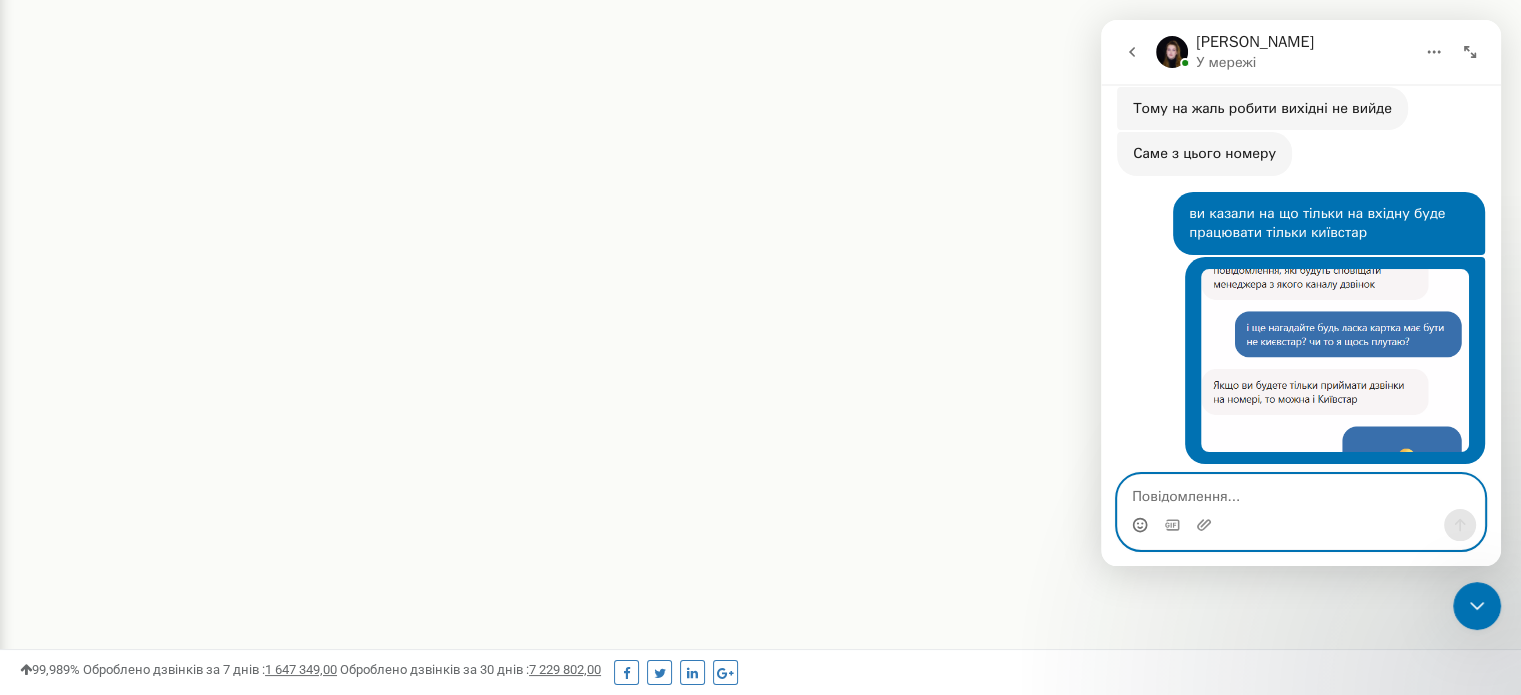 scroll, scrollTop: 4123, scrollLeft: 0, axis: vertical 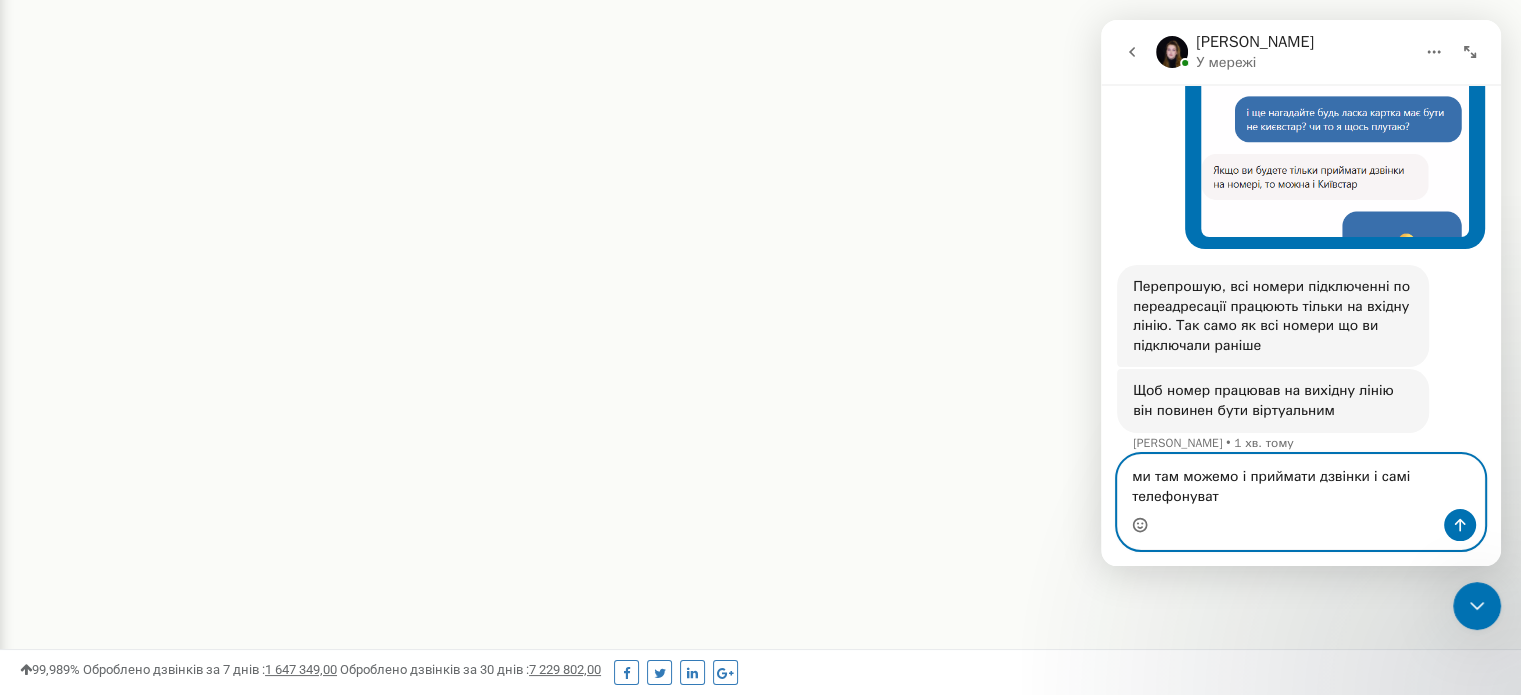 type on "ми там можемо і приймати дзвінки і самі телефонувати" 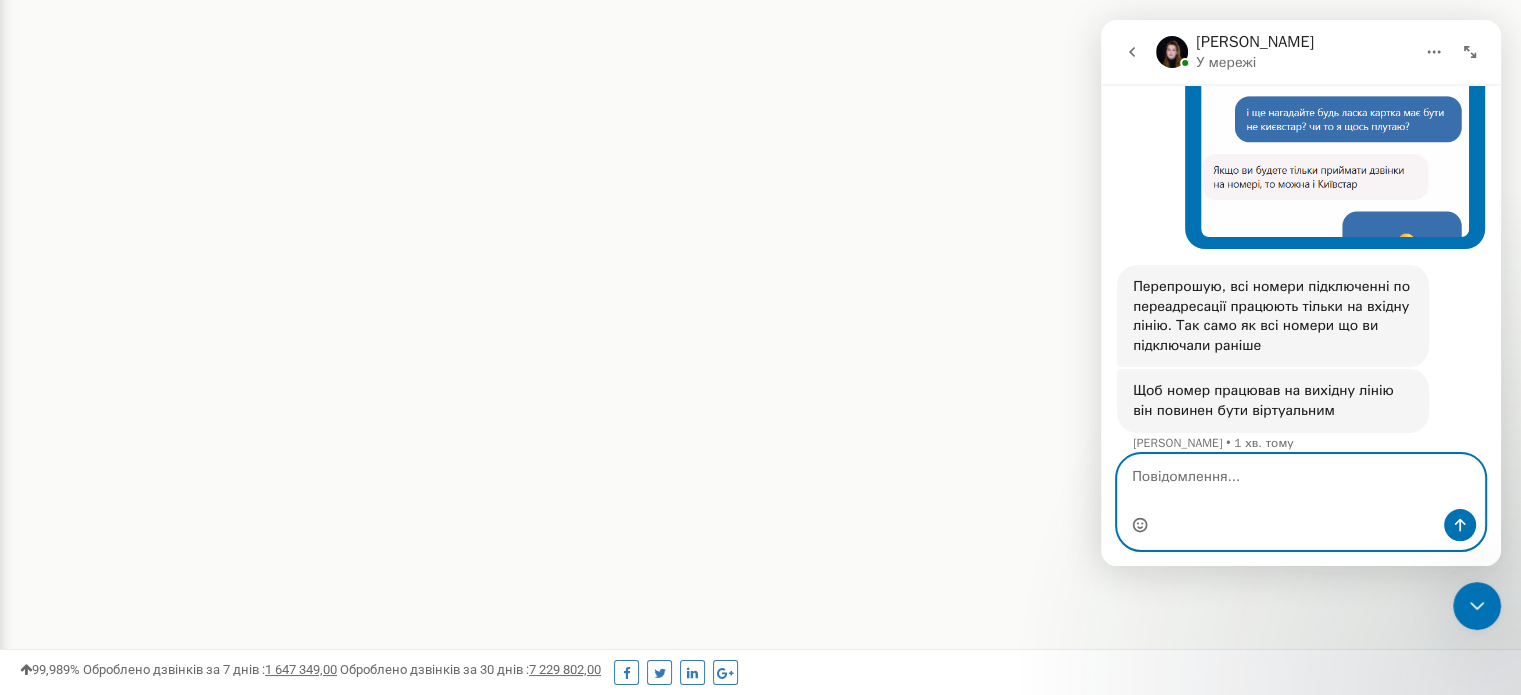 scroll, scrollTop: 4188, scrollLeft: 0, axis: vertical 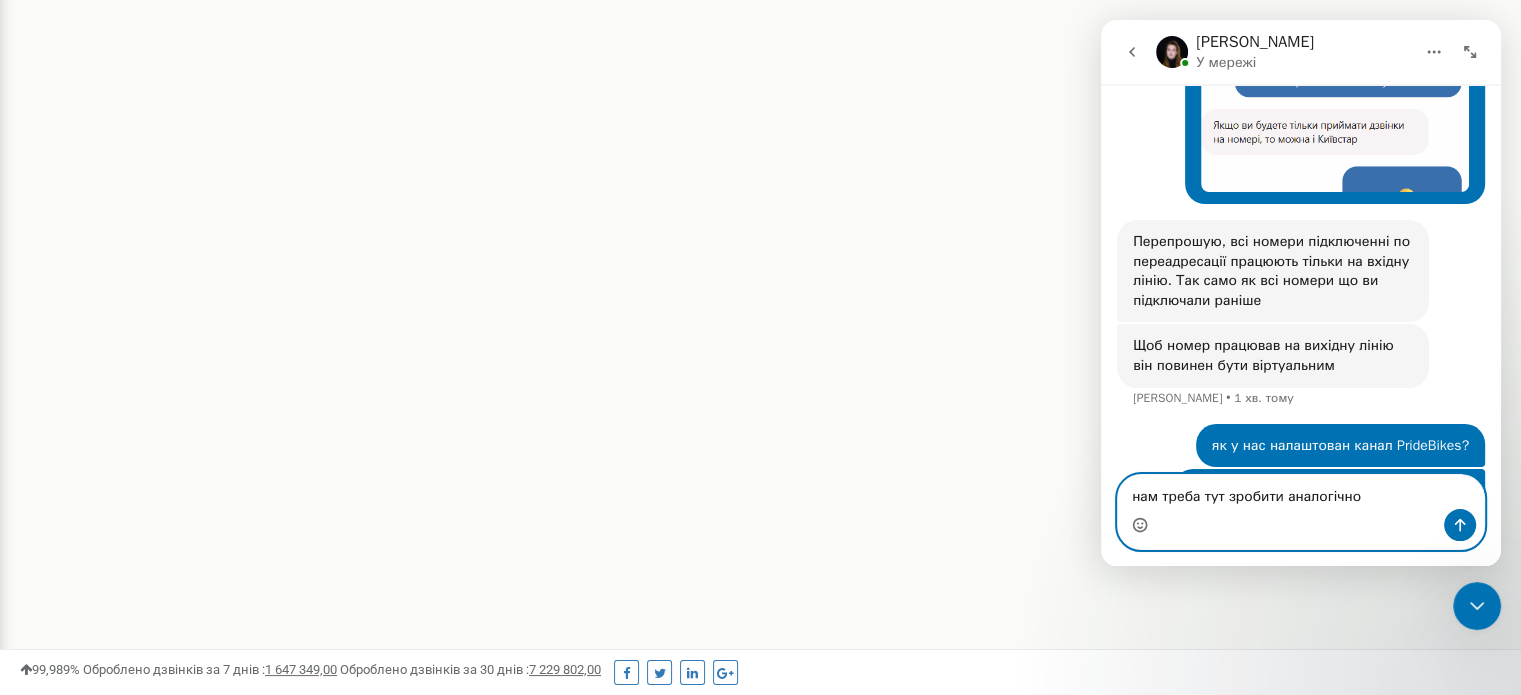 type on "нам треба тут зробити аналогічно" 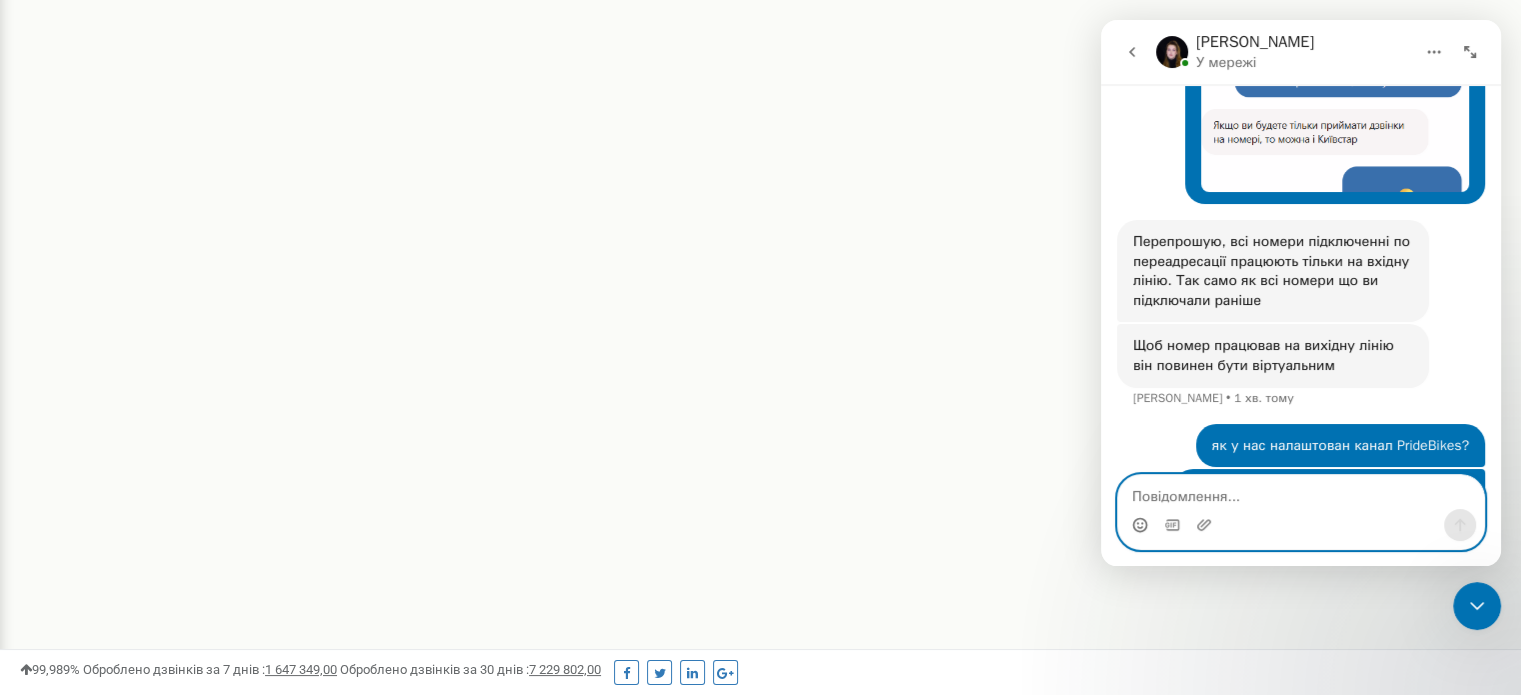 scroll, scrollTop: 4233, scrollLeft: 0, axis: vertical 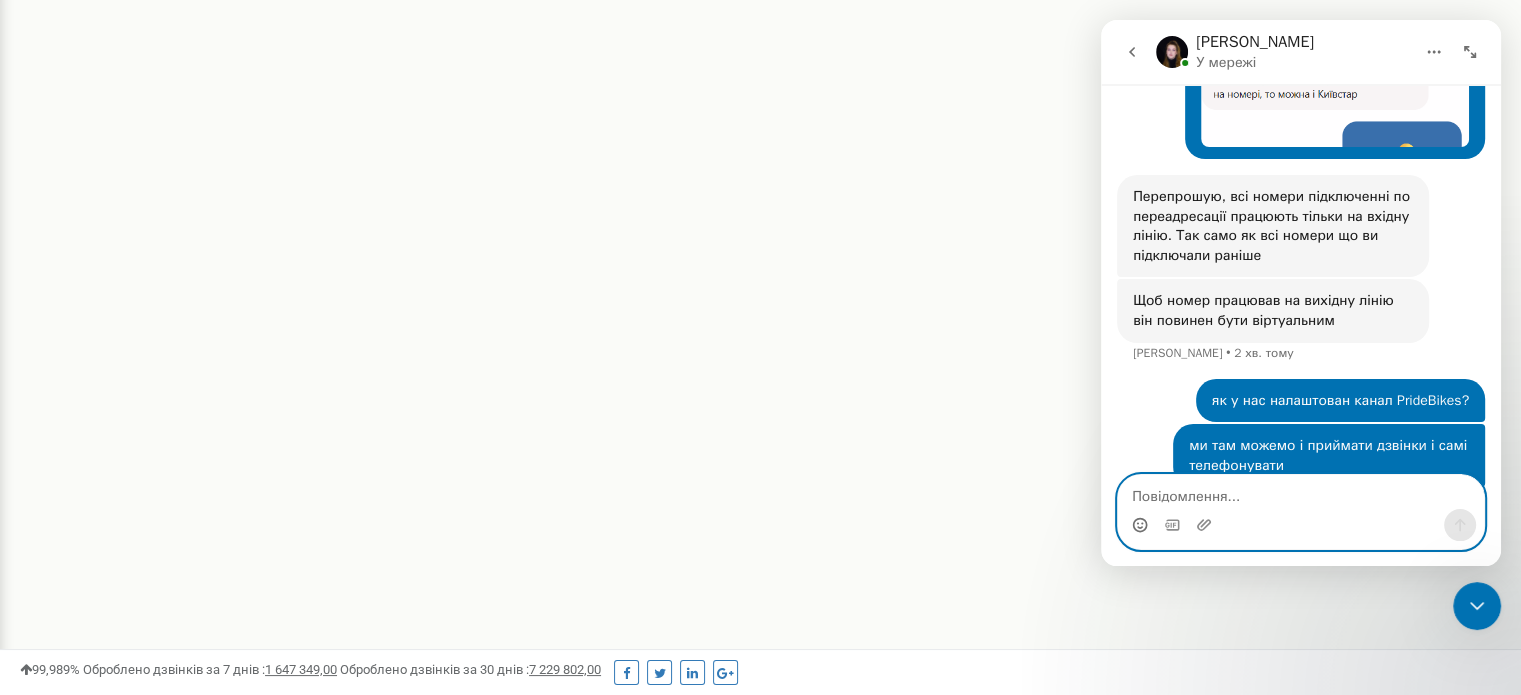 type 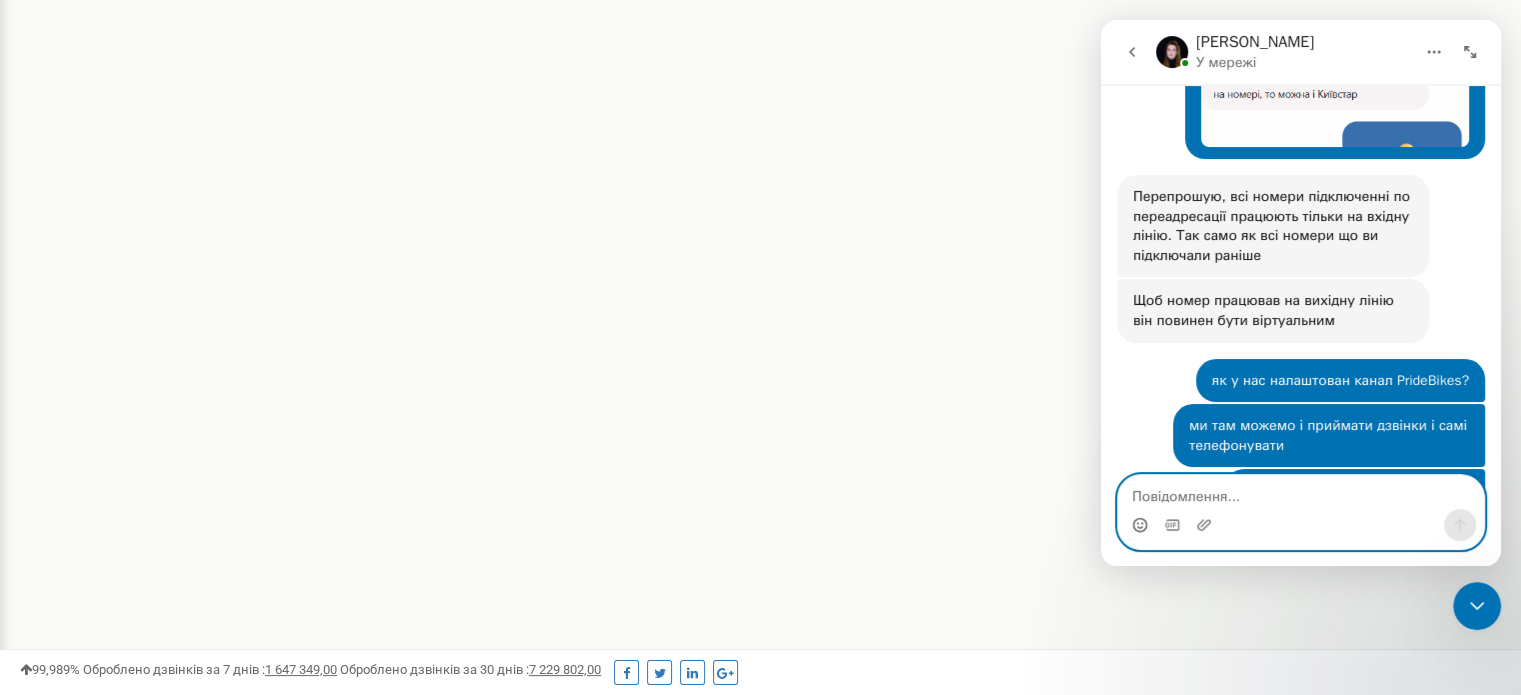 scroll, scrollTop: 4293, scrollLeft: 0, axis: vertical 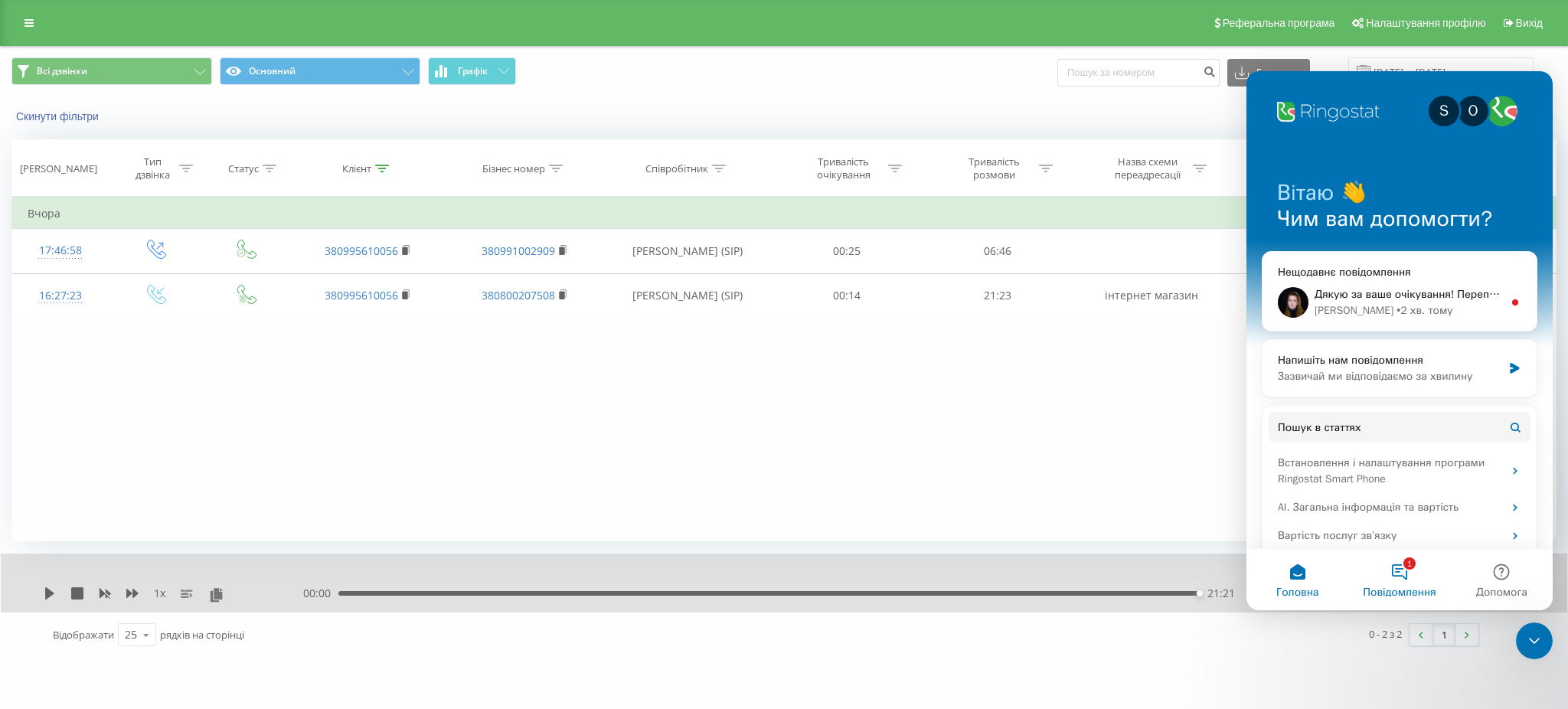 click on "1 Повідомлення" at bounding box center [1399, 580] 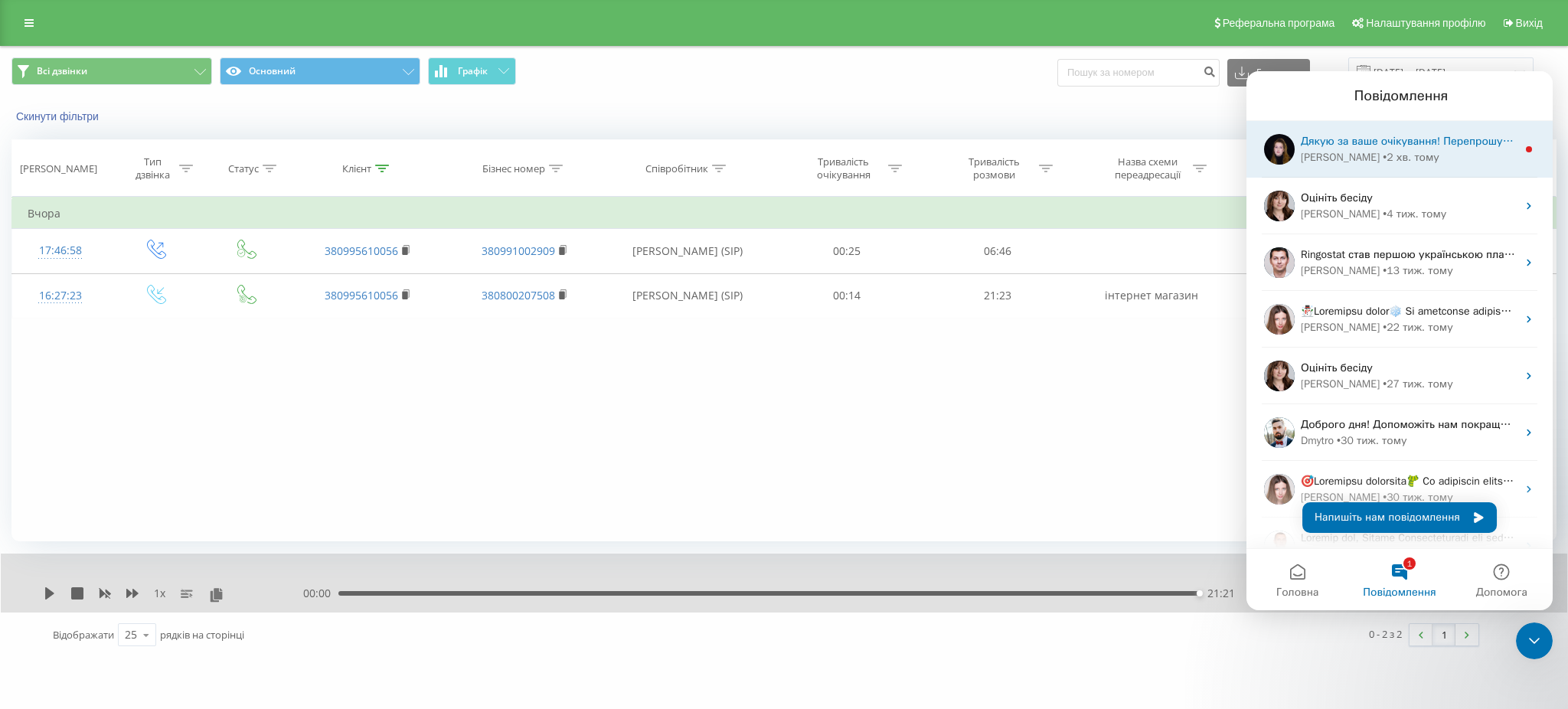 click on "Дякую за ваше очікування!  Перепрошую за незручності, на даний момент, вихідні дзвінки по переадресації є можливість робити тільки з номерів Вадафон. Оскільки інші оператори блокують такі дзвінки.   Ви можете перевести цей номер Лайф у сіп формат, або ж замінити її на Вадафон." at bounding box center [2047, 141] 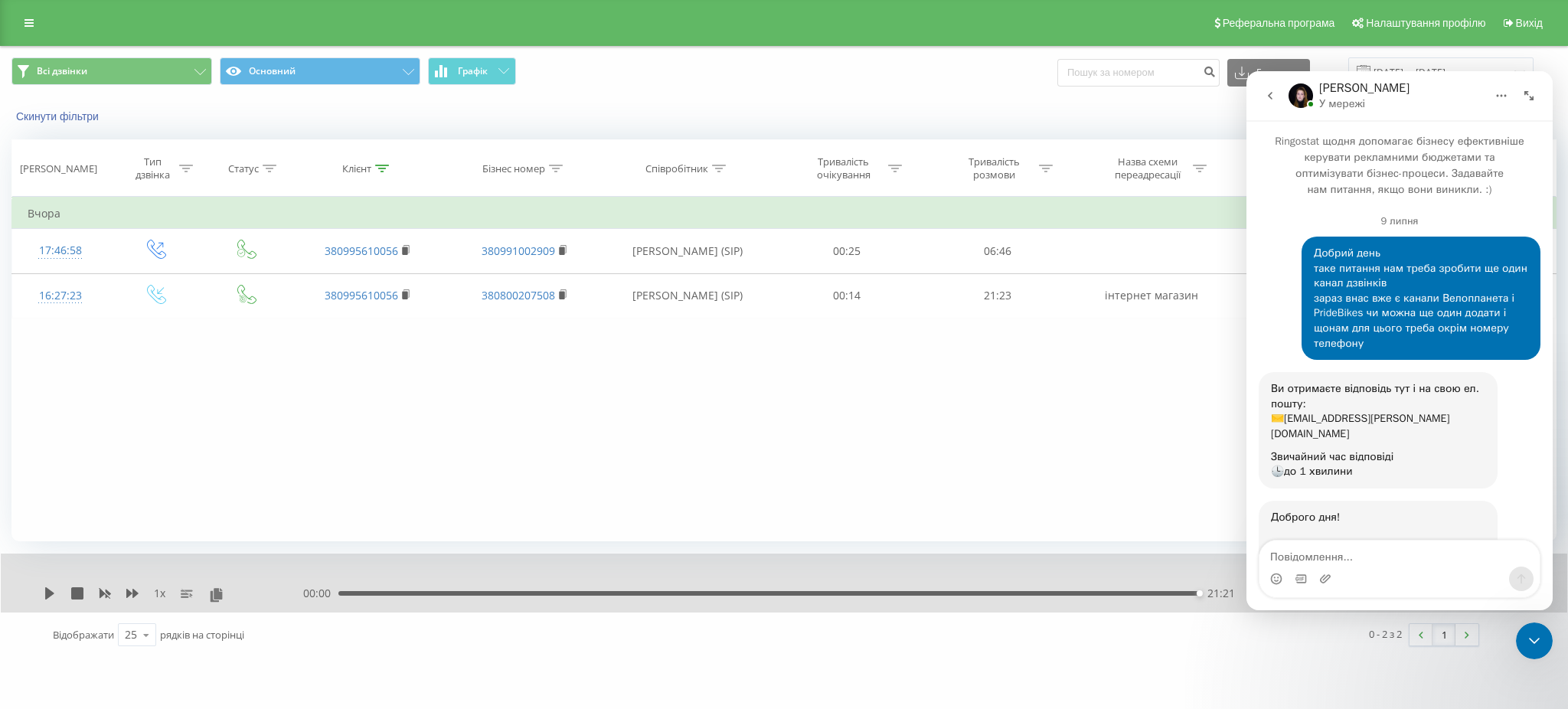 scroll, scrollTop: 2, scrollLeft: 0, axis: vertical 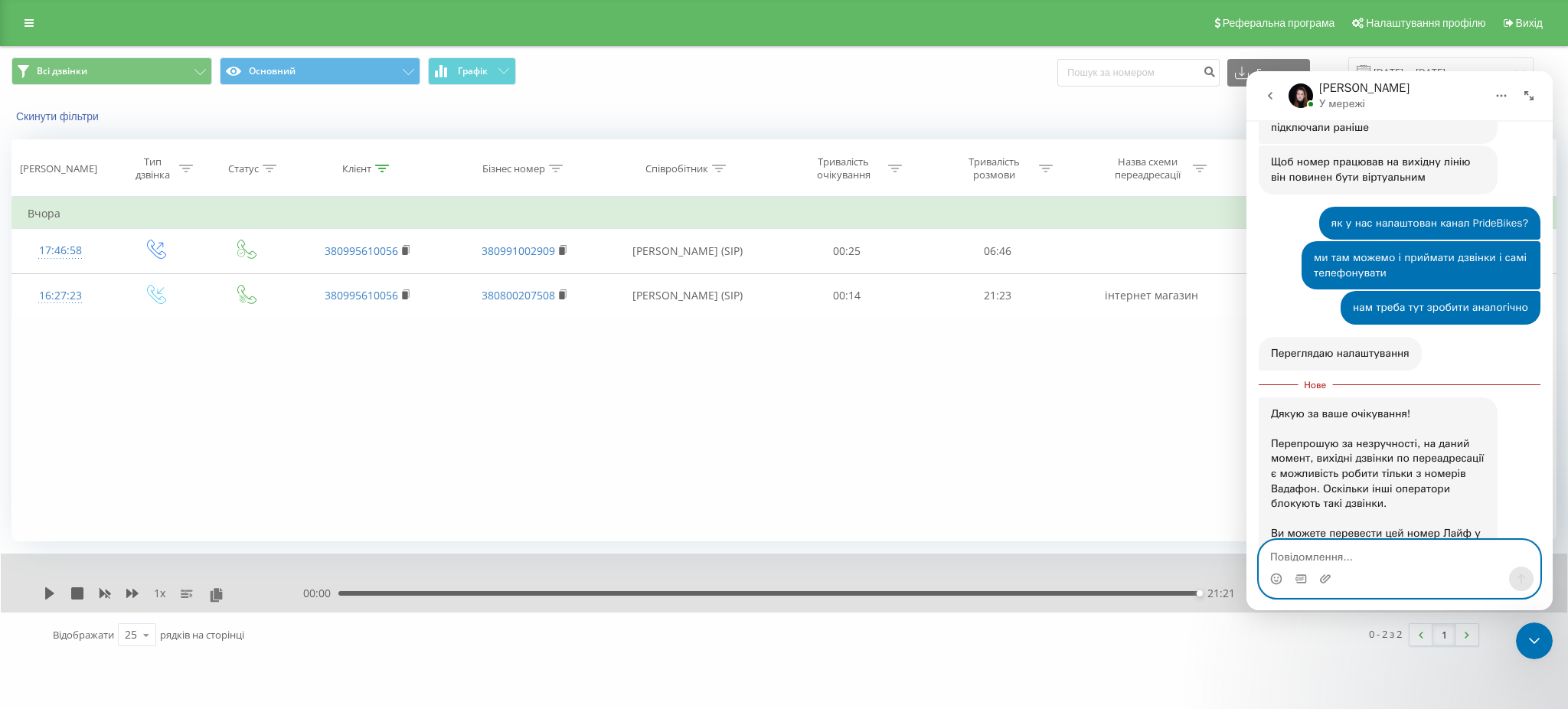 click at bounding box center (1400, 554) 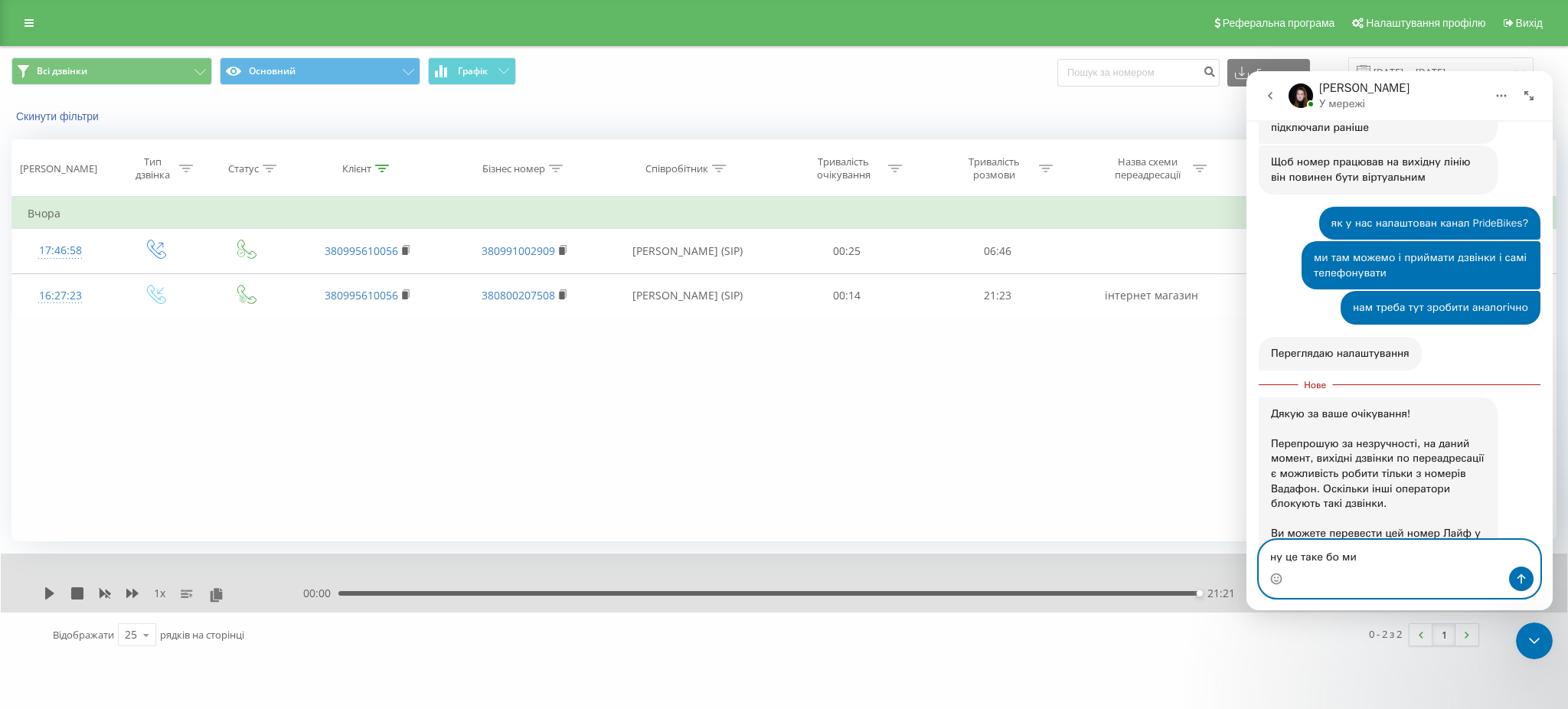 drag, startPoint x: 1301, startPoint y: 560, endPoint x: 1372, endPoint y: 569, distance: 71.56815 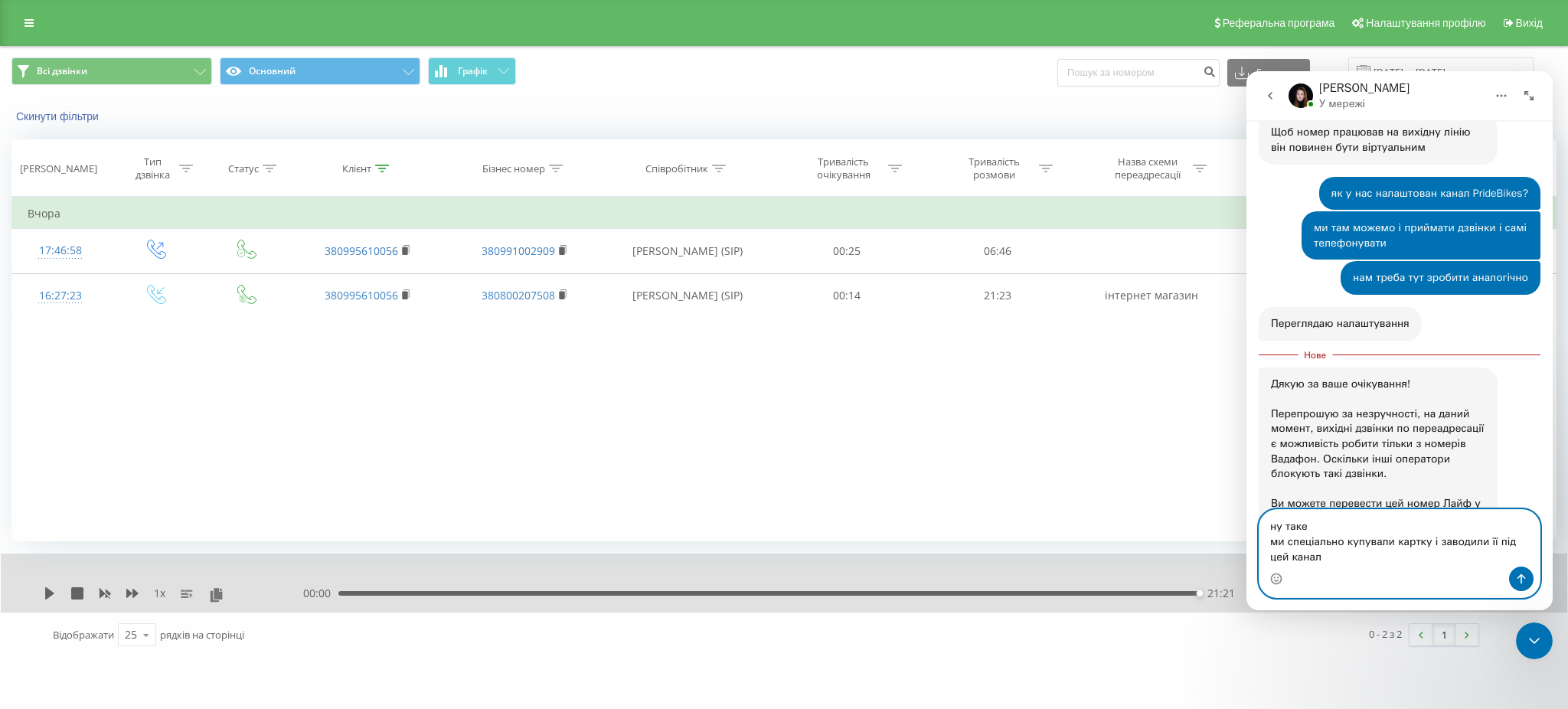 scroll, scrollTop: 3393, scrollLeft: 0, axis: vertical 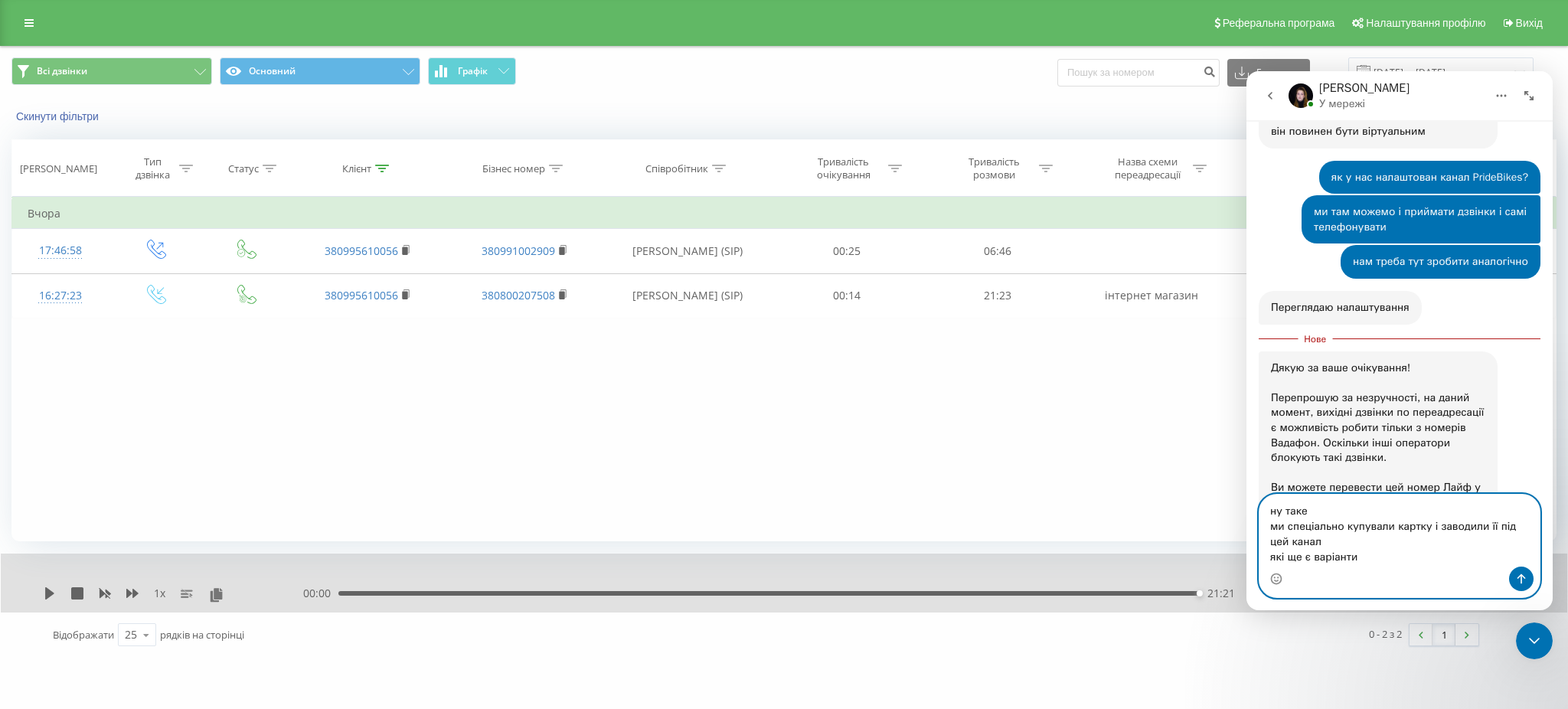 type on "ну таке
ми спеціально купували картку і заводили її під цей канал
які ще є варіанти" 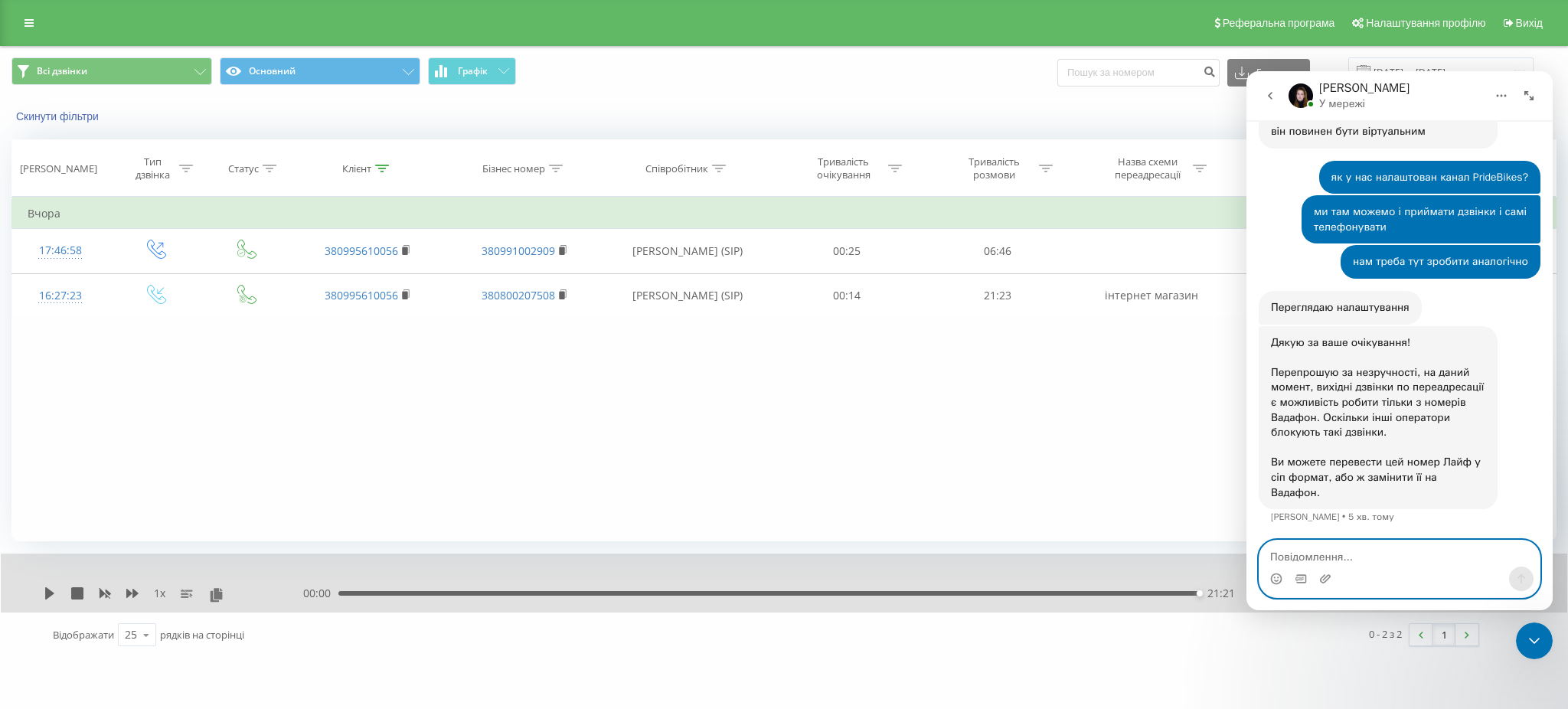 scroll, scrollTop: 2, scrollLeft: 0, axis: vertical 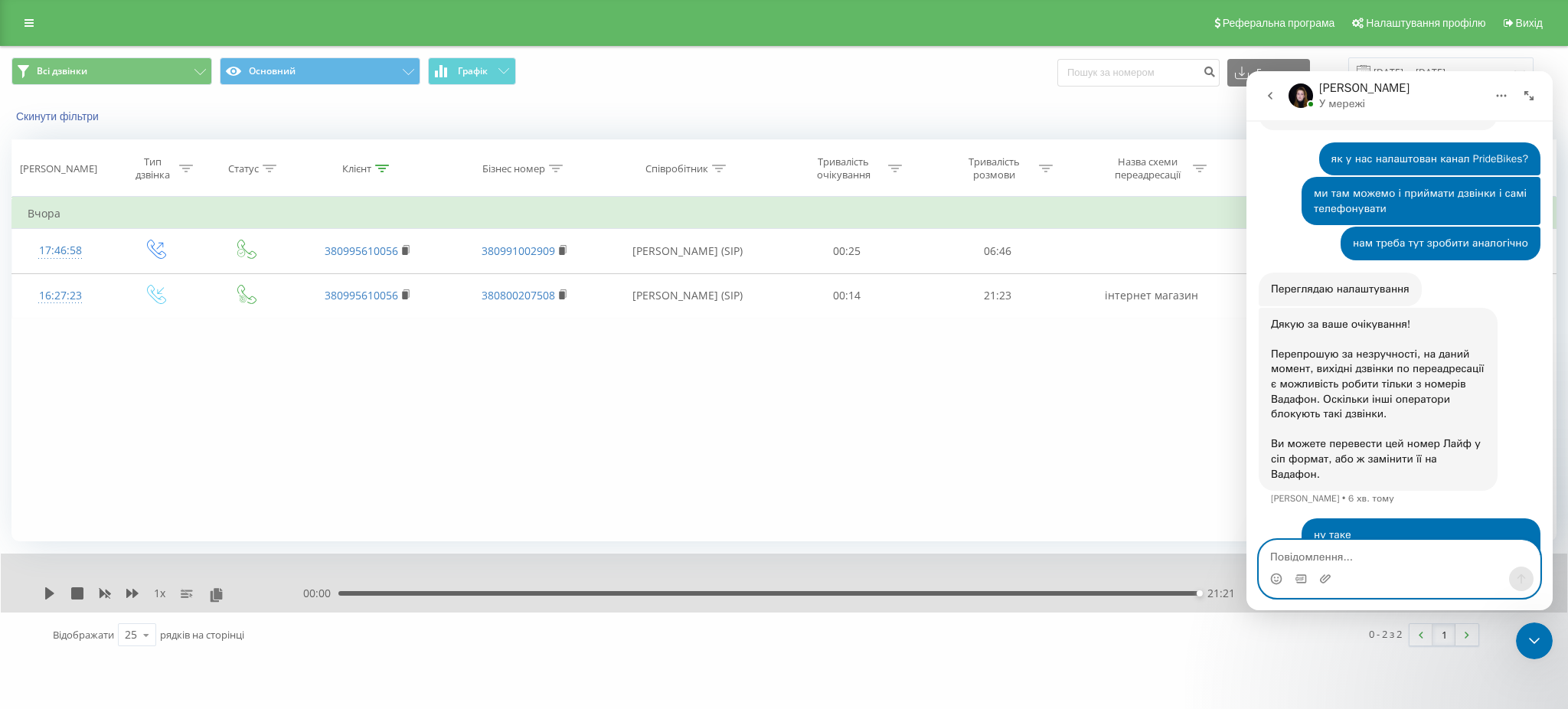 type 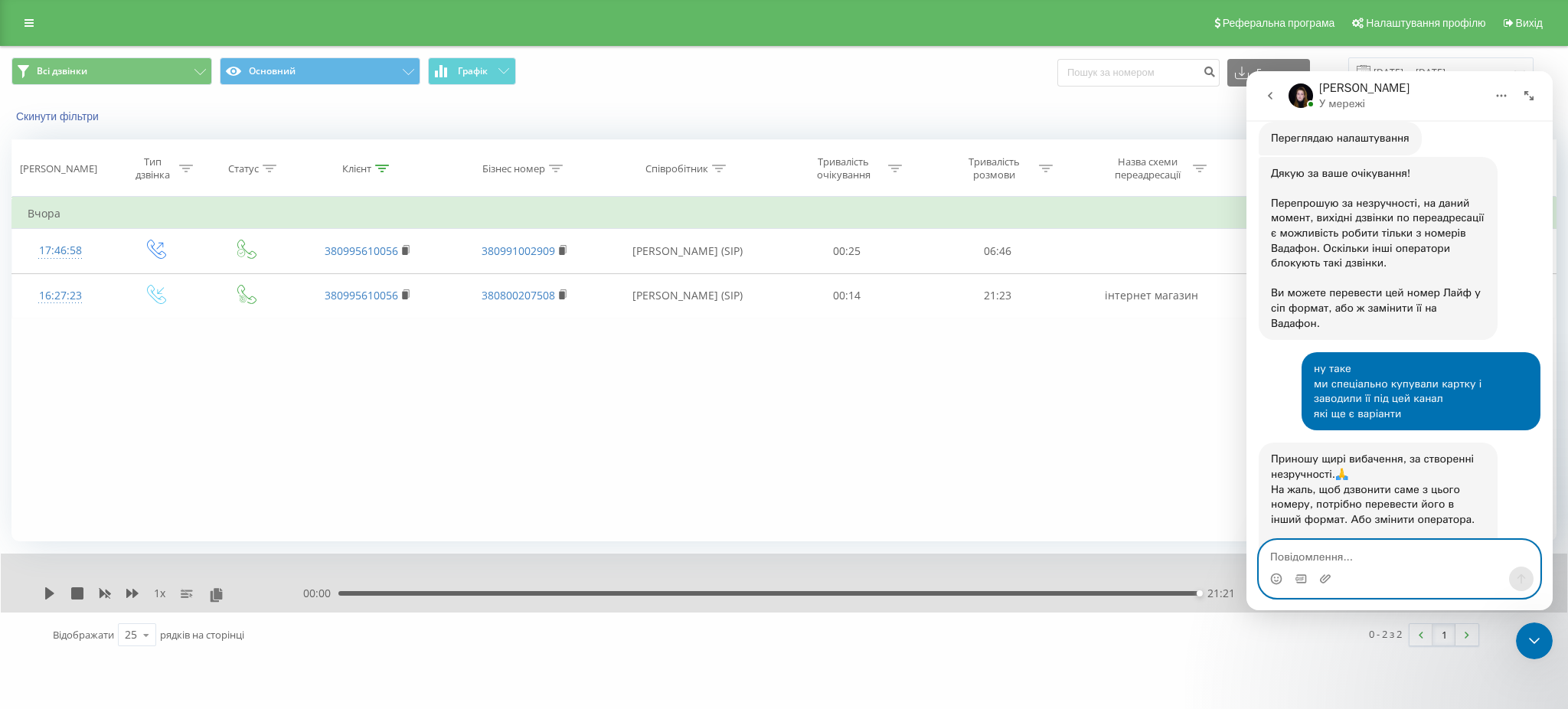 scroll, scrollTop: 3594, scrollLeft: 0, axis: vertical 